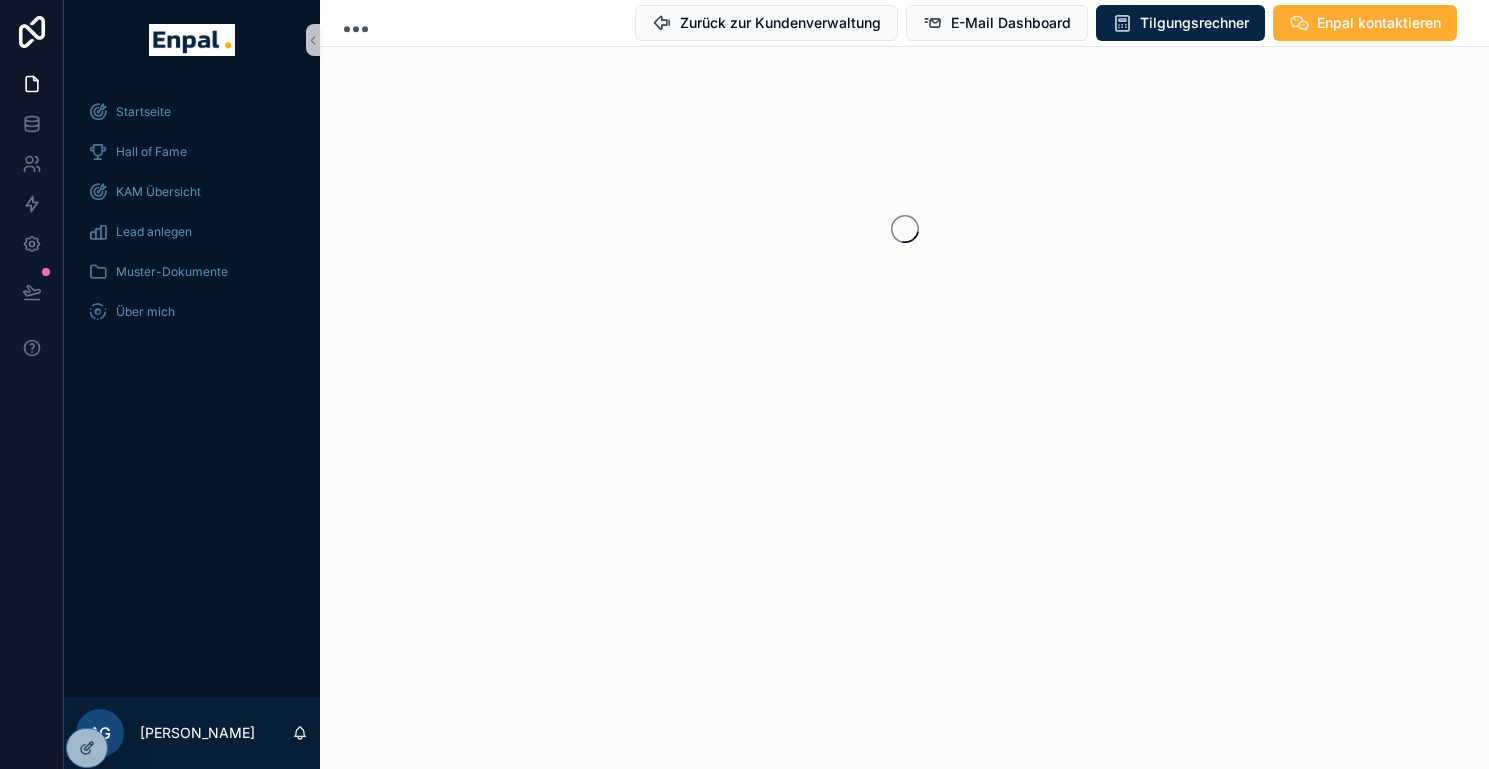 scroll, scrollTop: 0, scrollLeft: 0, axis: both 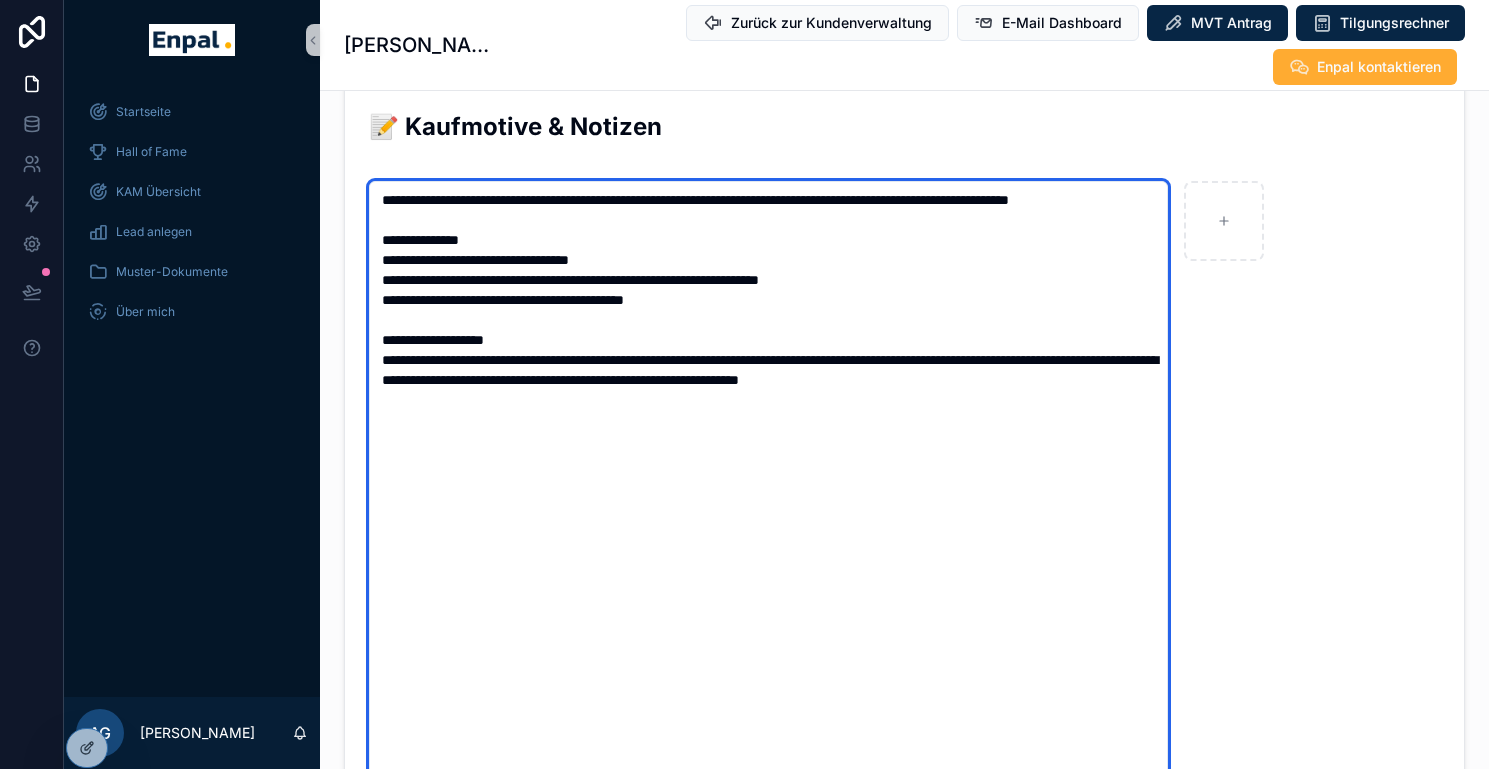 drag, startPoint x: 485, startPoint y: 211, endPoint x: 503, endPoint y: 232, distance: 27.658634 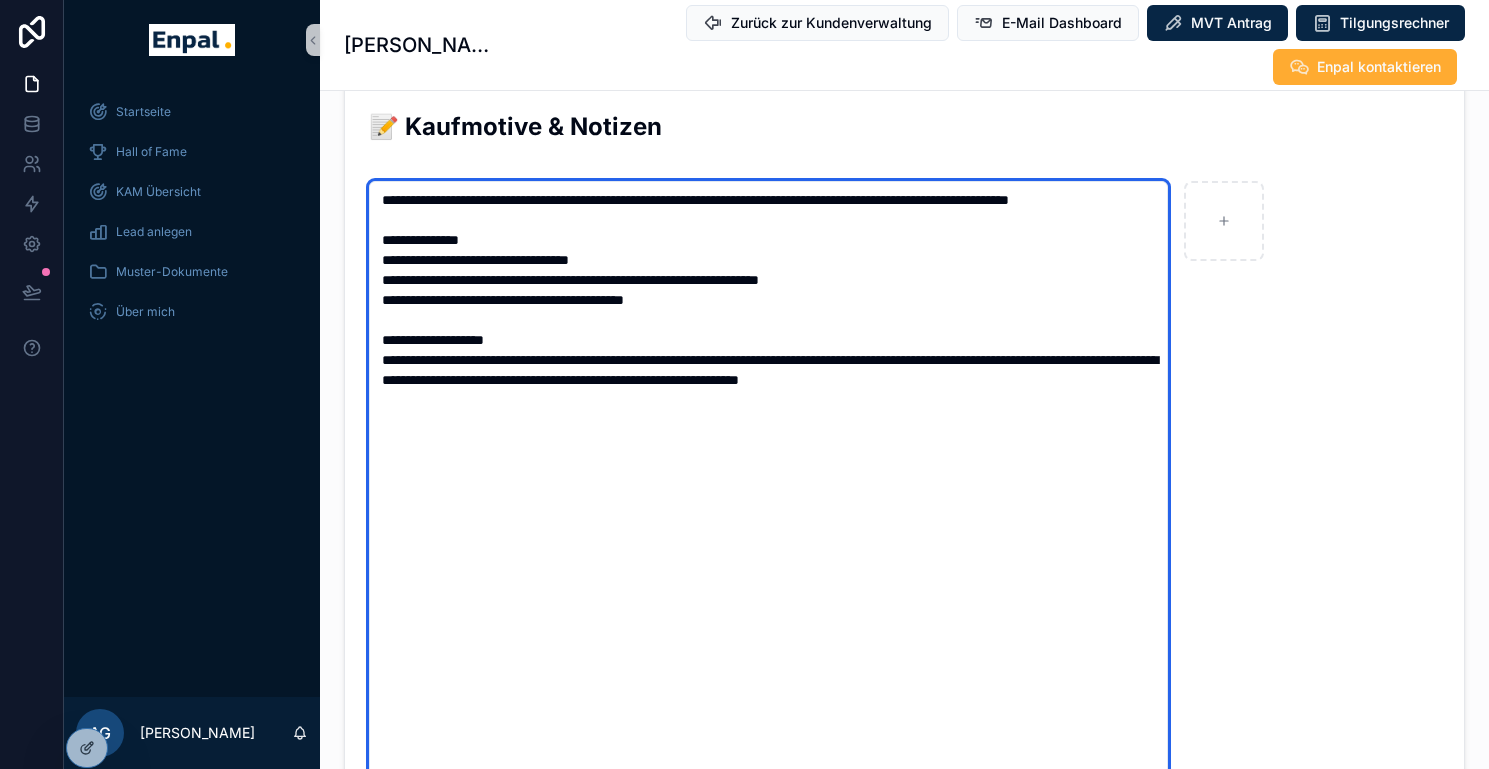 click on "**********" at bounding box center (768, 490) 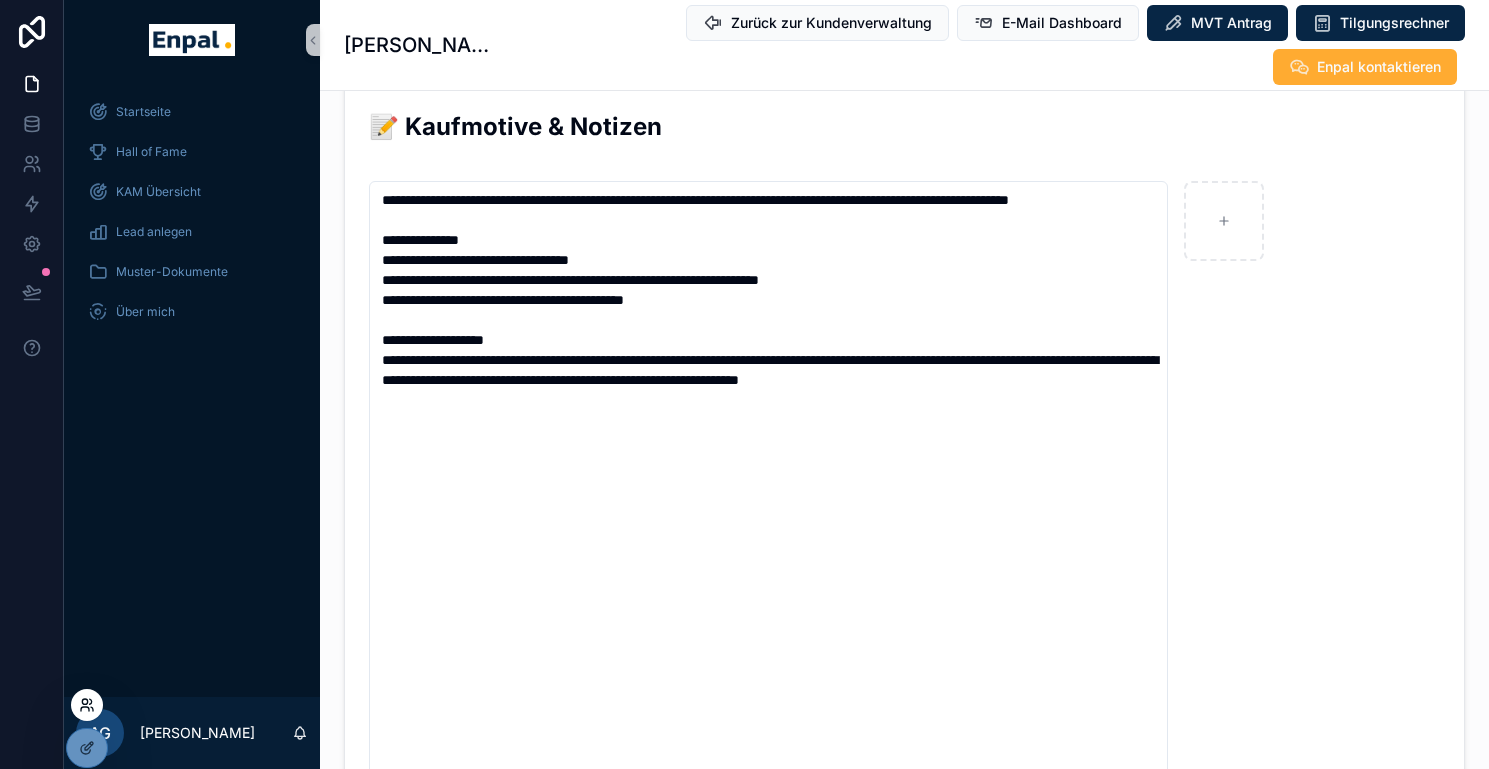 click 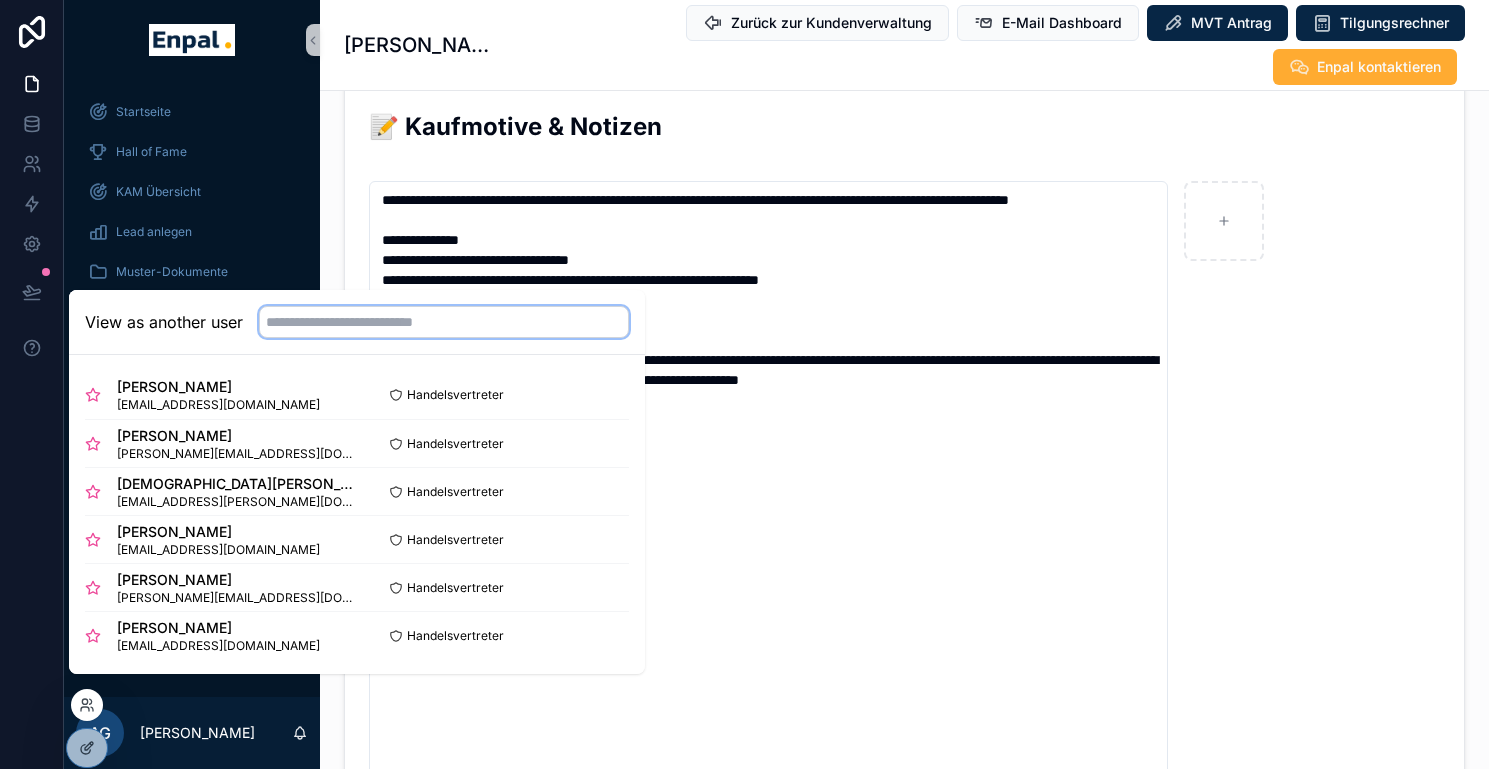 click at bounding box center [444, 322] 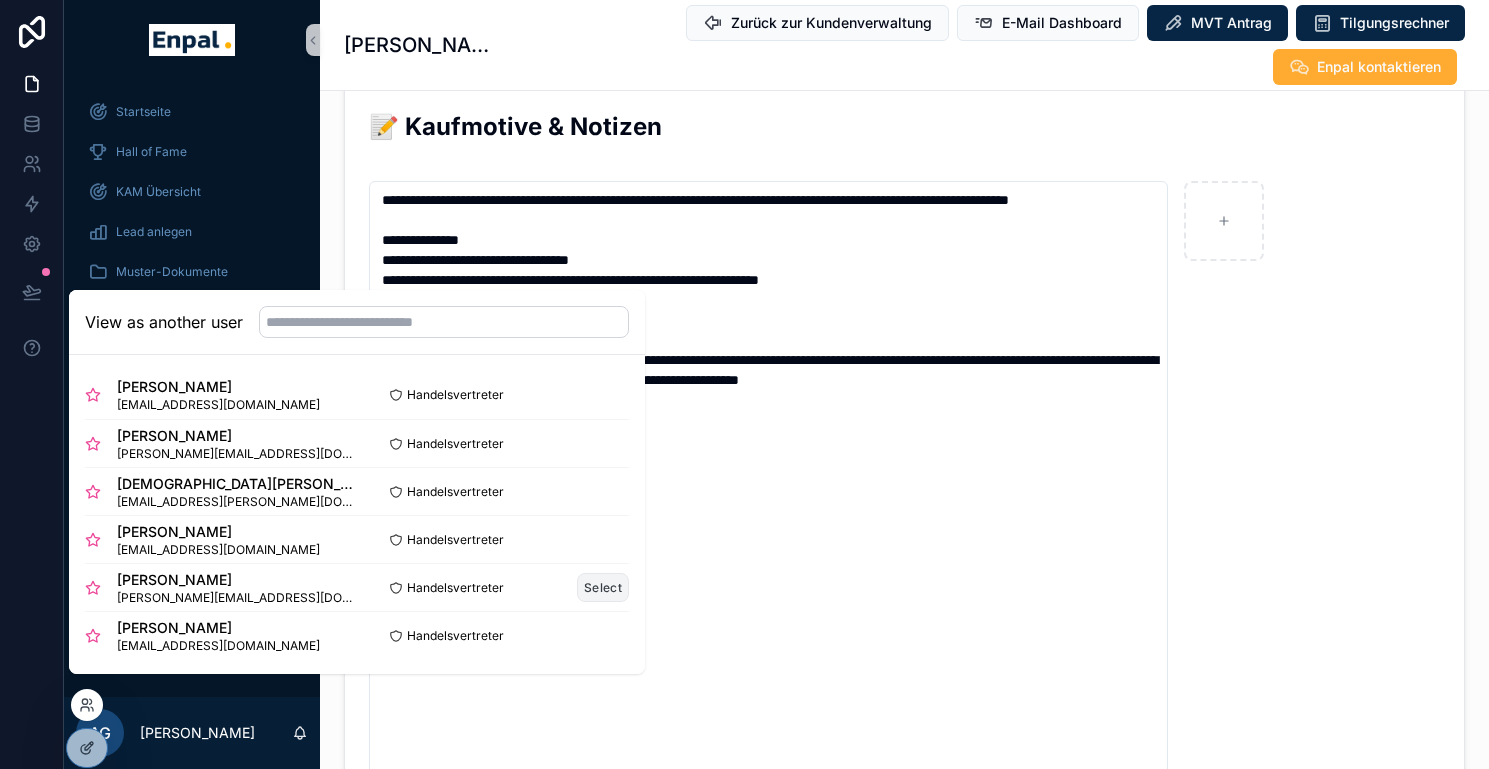 click on "Select" at bounding box center [603, 587] 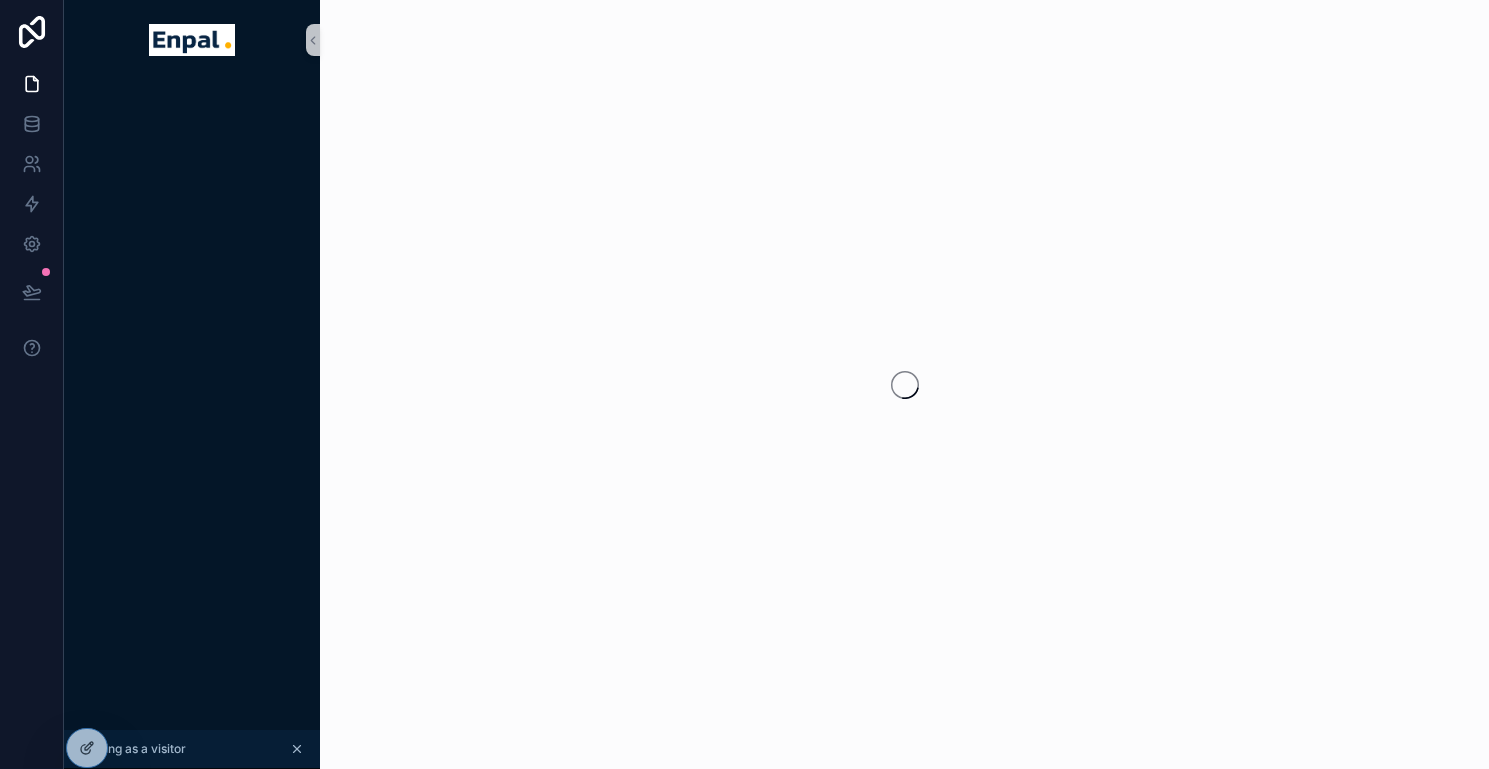 scroll, scrollTop: 0, scrollLeft: 0, axis: both 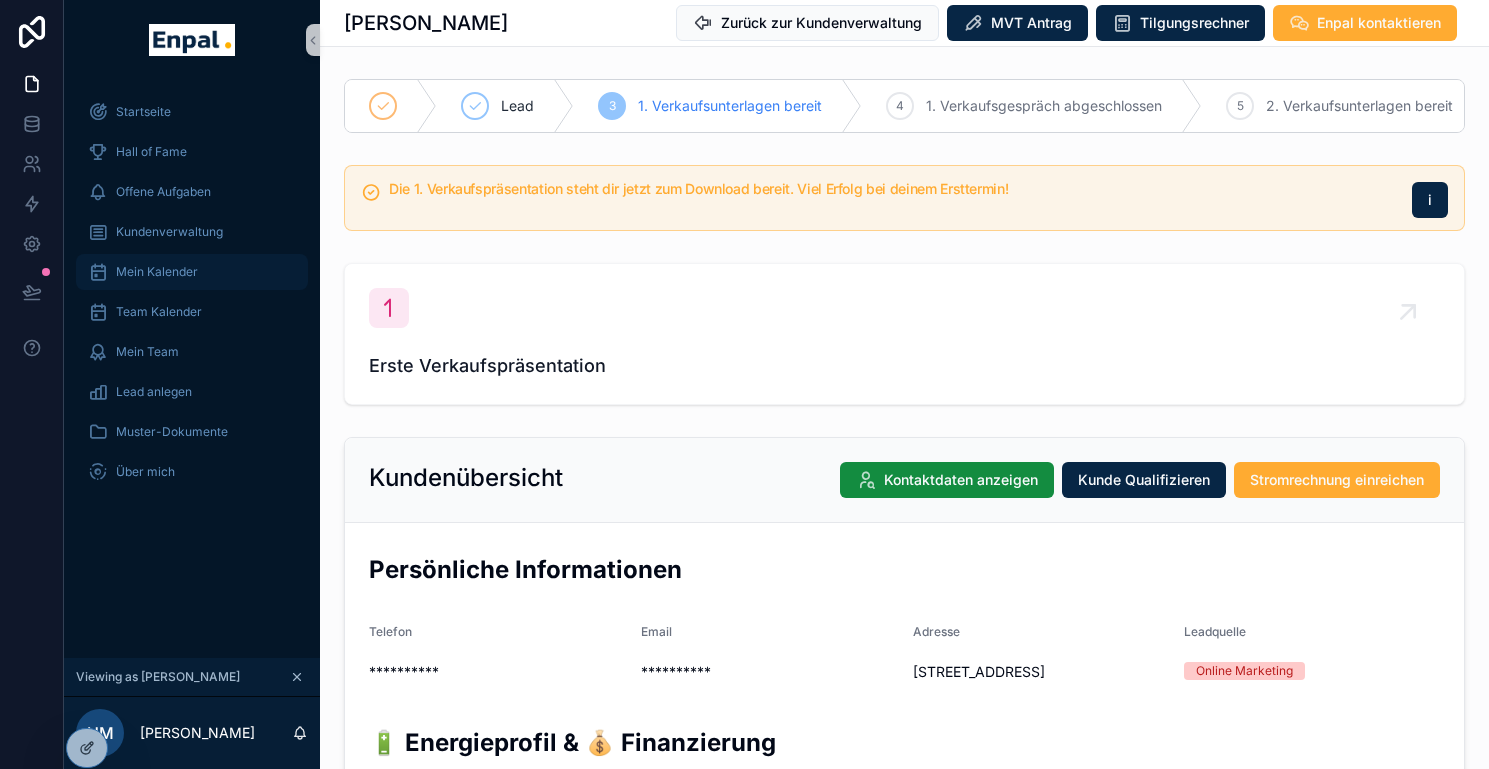 click on "Mein Kalender" at bounding box center (157, 272) 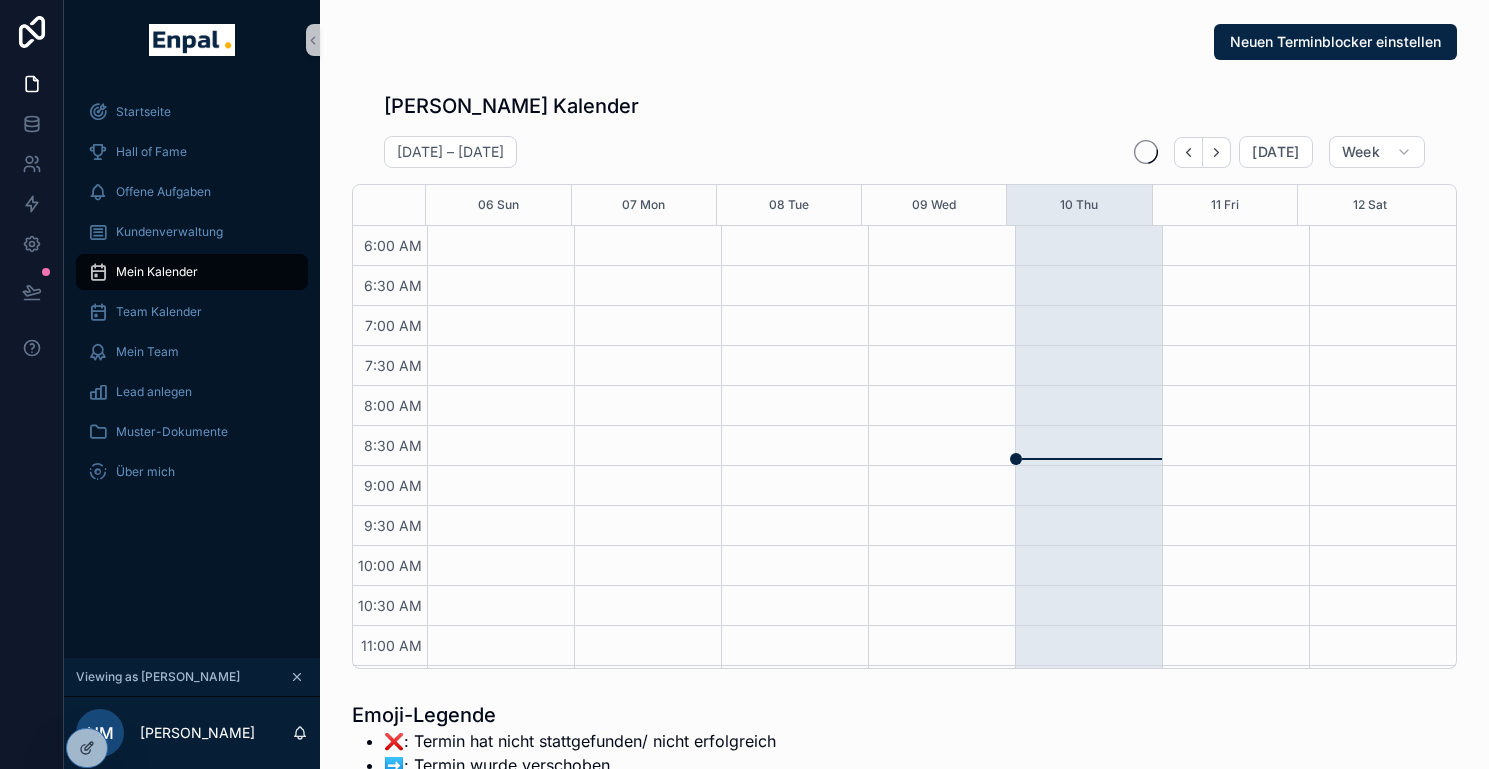 scroll, scrollTop: 0, scrollLeft: 0, axis: both 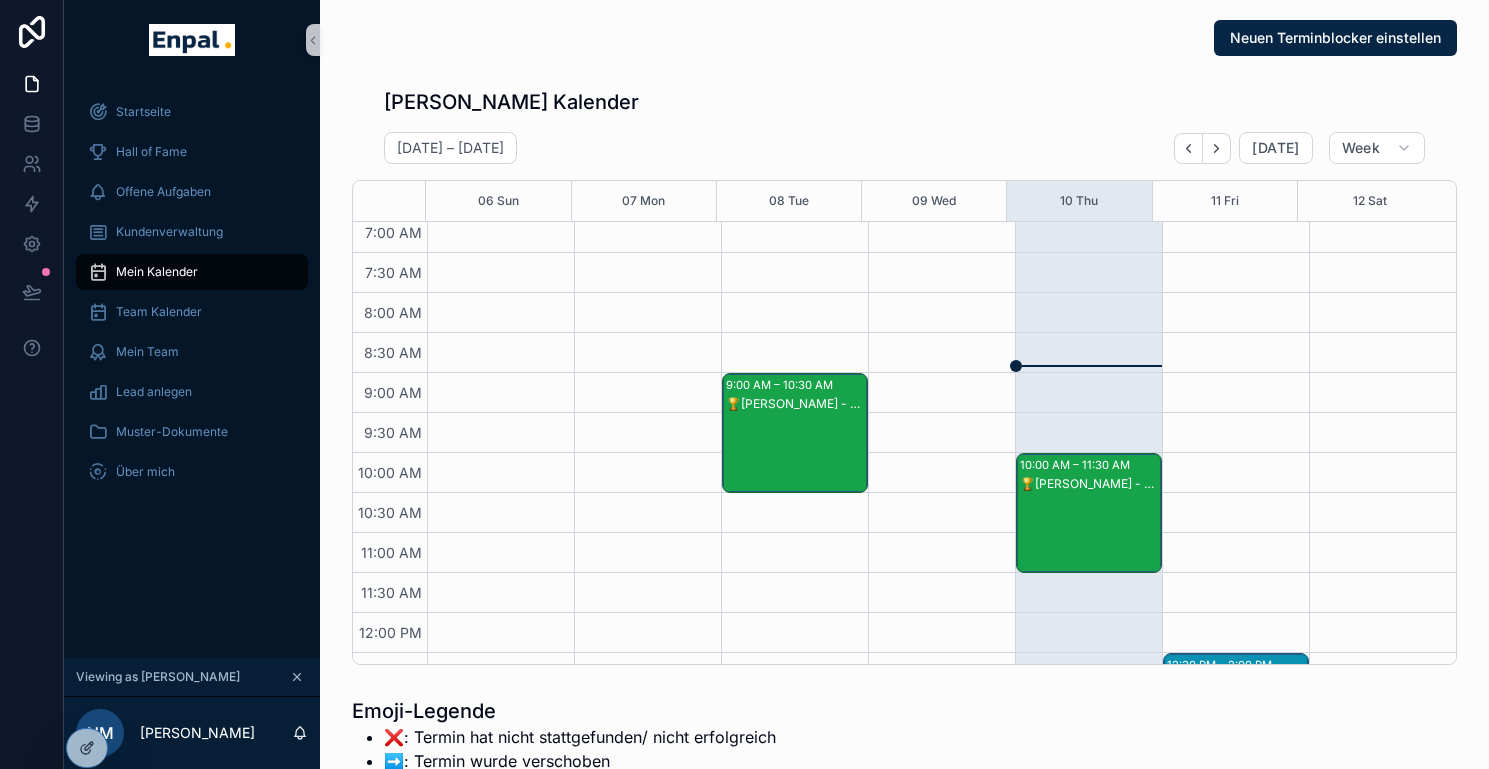 click on "🏆Thorsten Albers - 2. VG" at bounding box center [1090, 533] 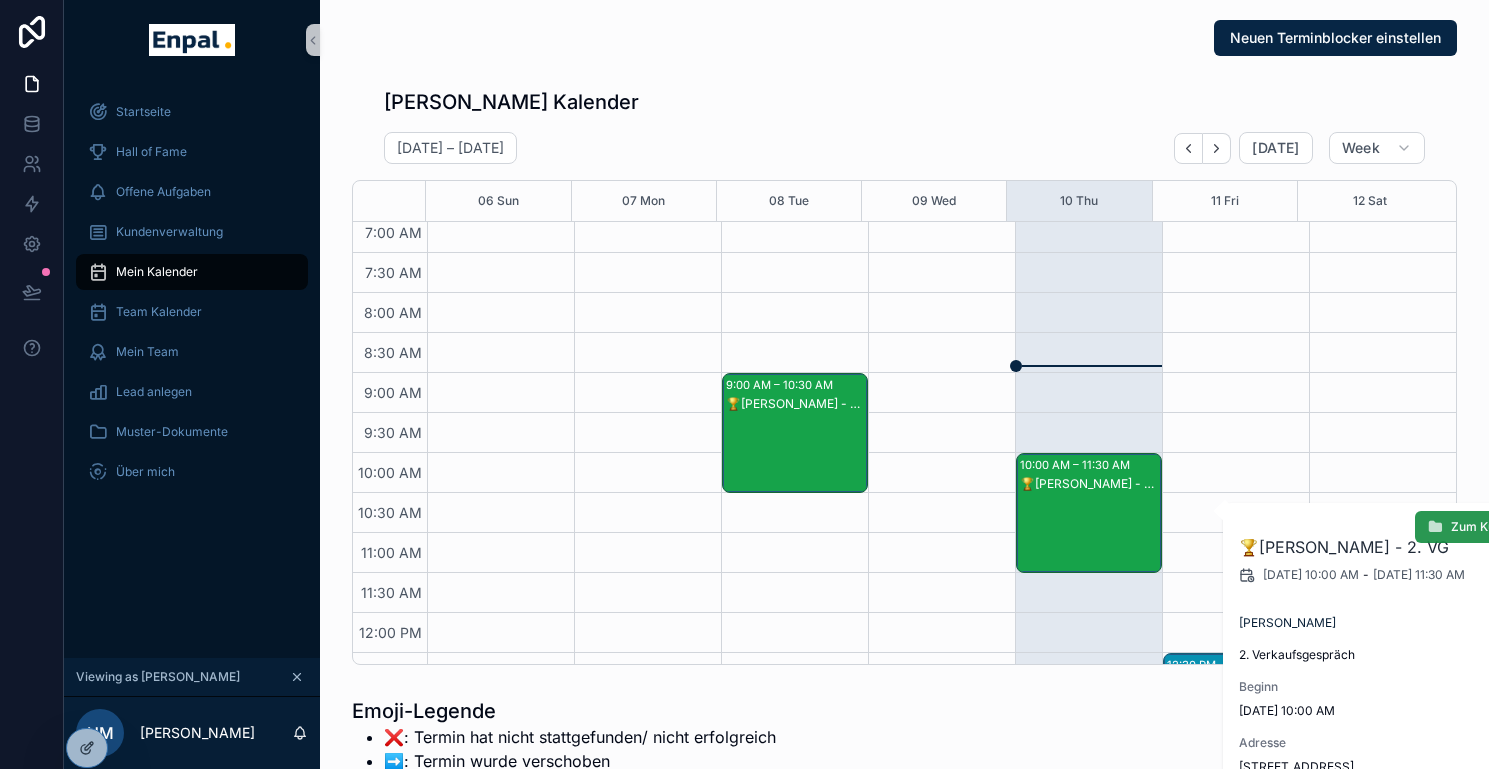 click on "Zum Kunden" at bounding box center [1487, 527] 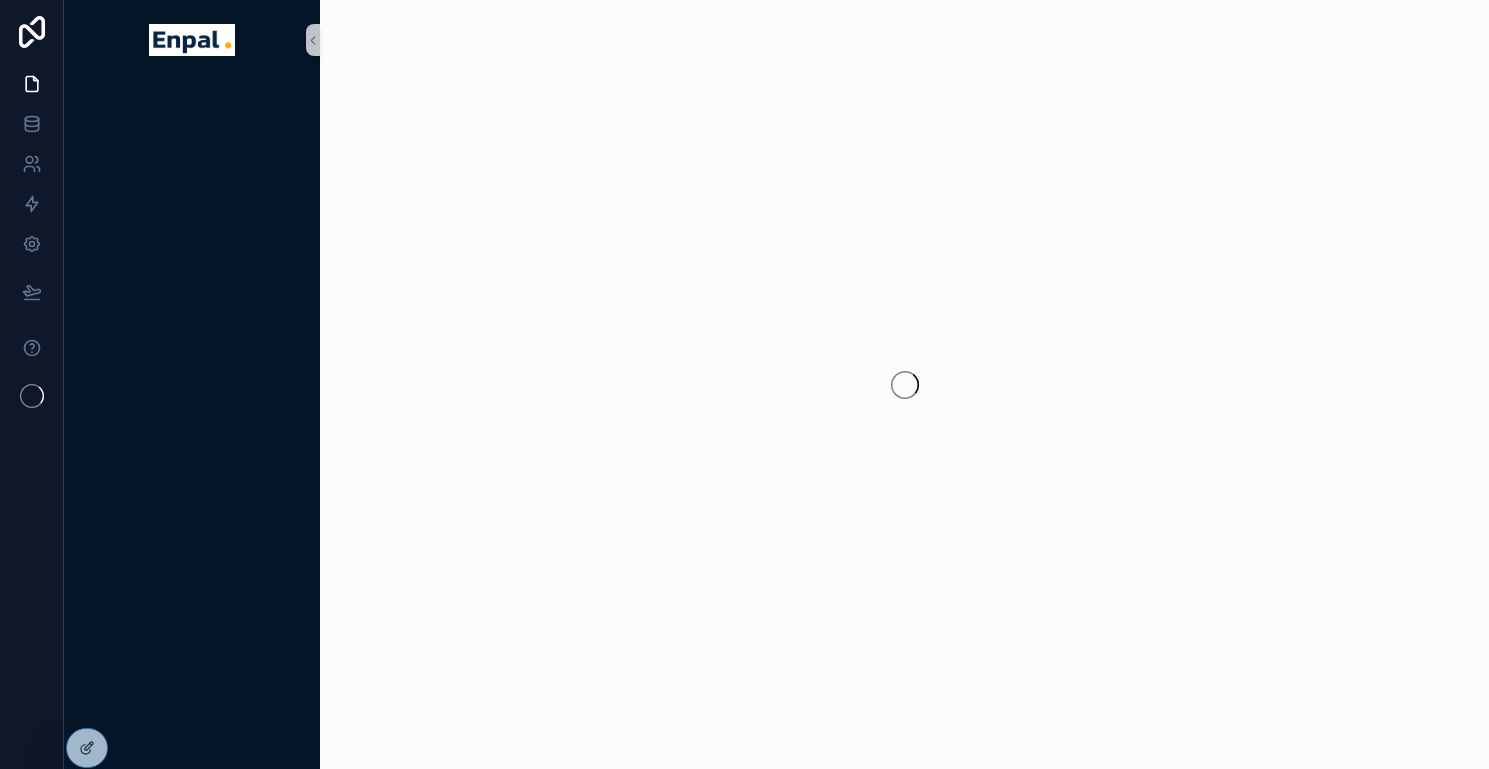 scroll, scrollTop: 0, scrollLeft: 0, axis: both 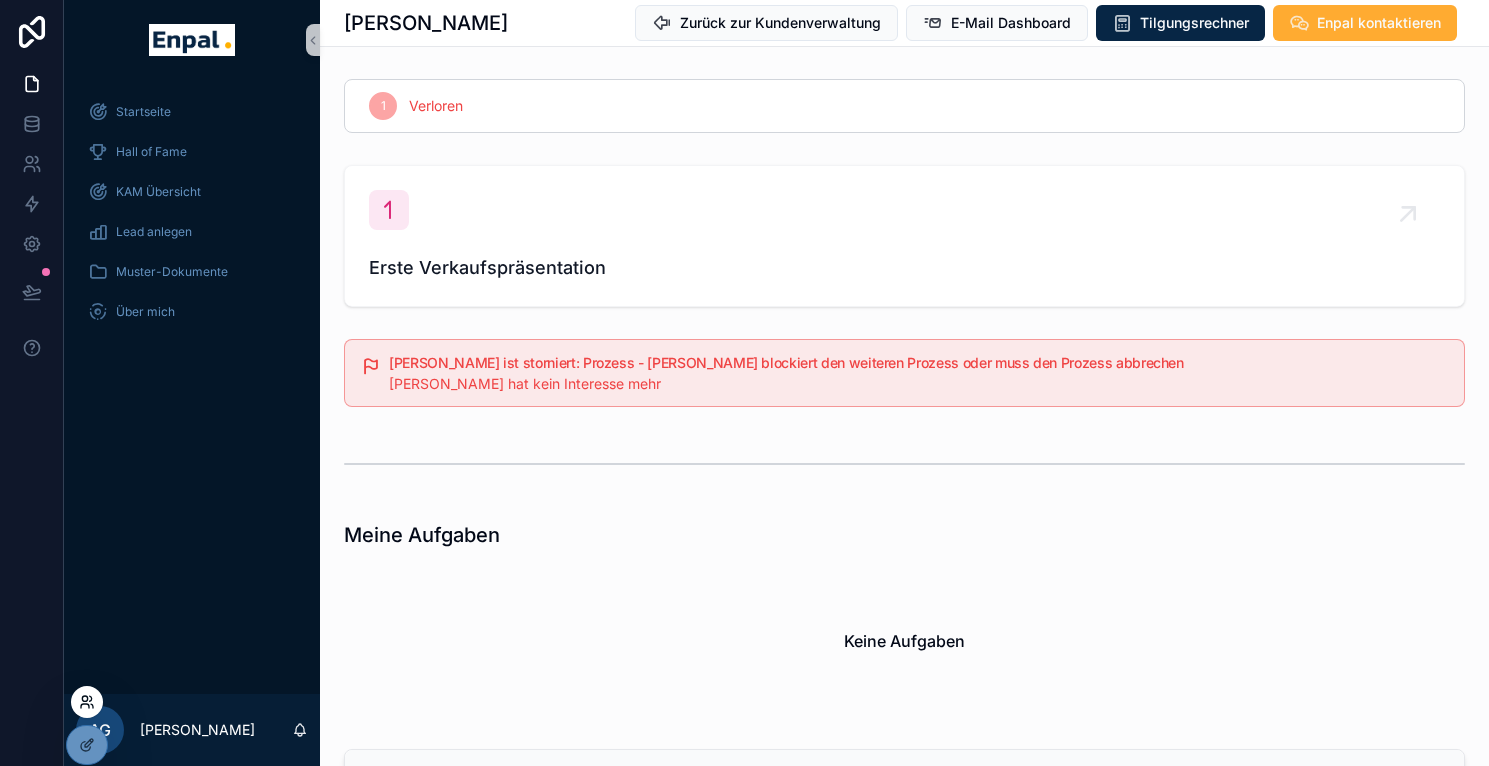 click 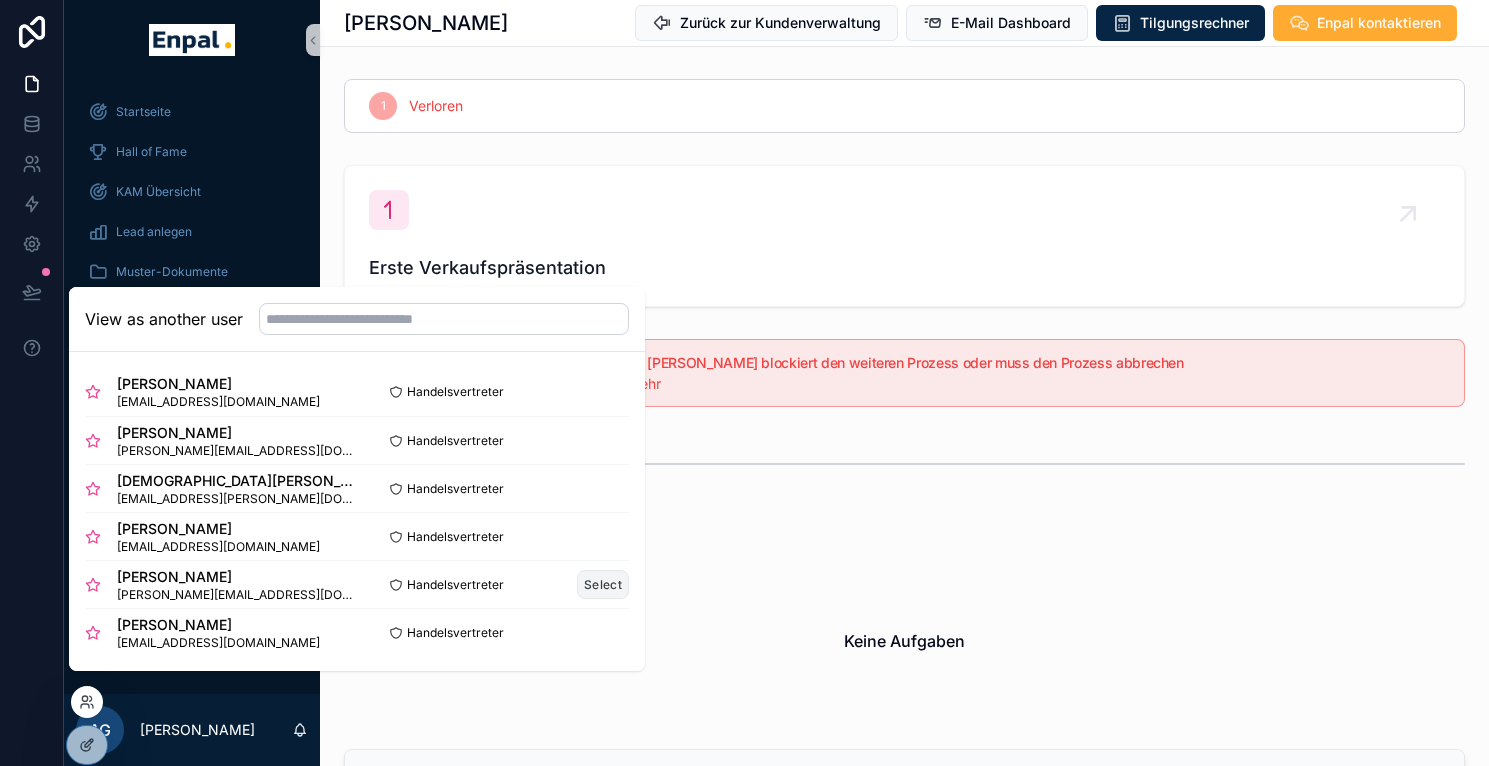 click on "Select" at bounding box center (603, 584) 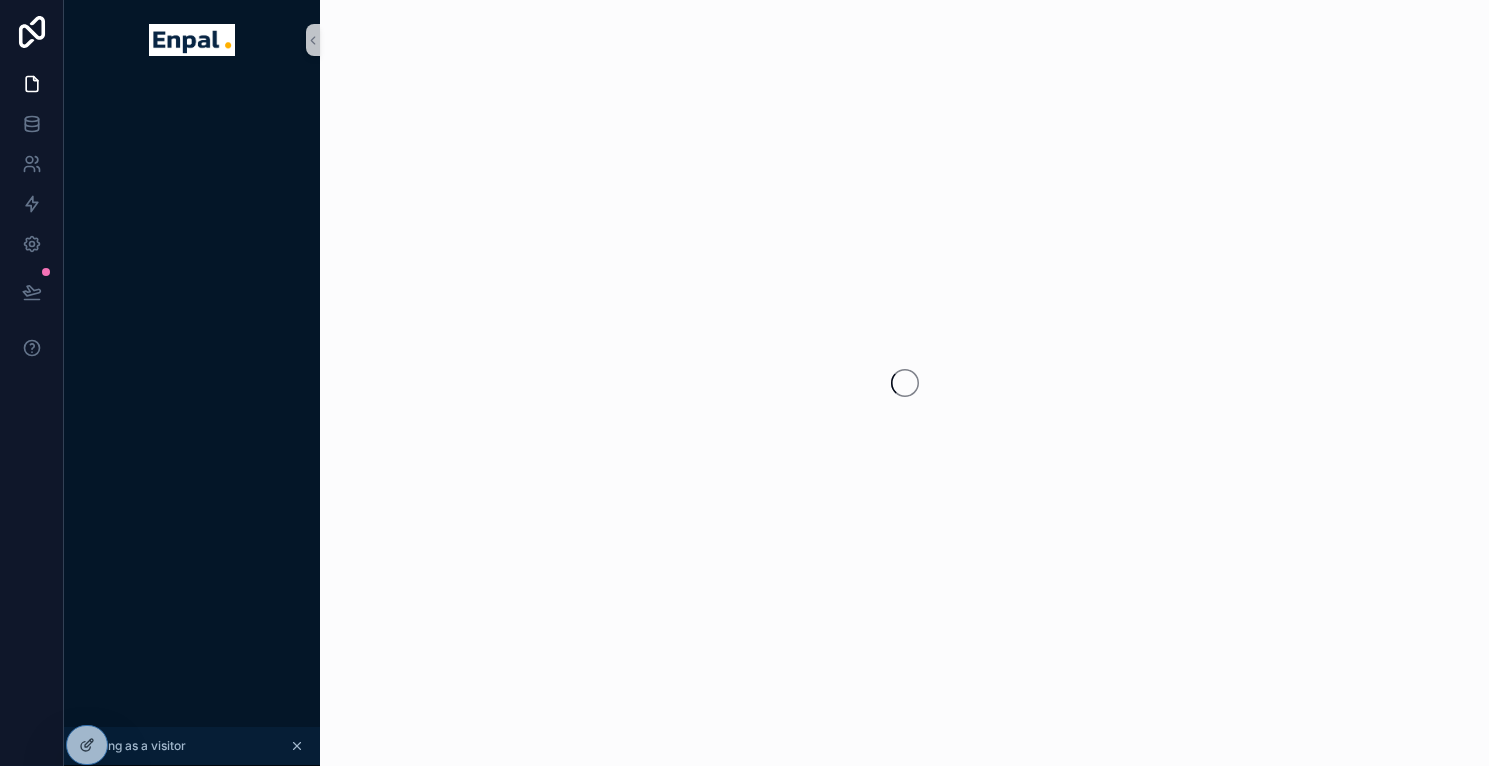 scroll, scrollTop: 0, scrollLeft: 0, axis: both 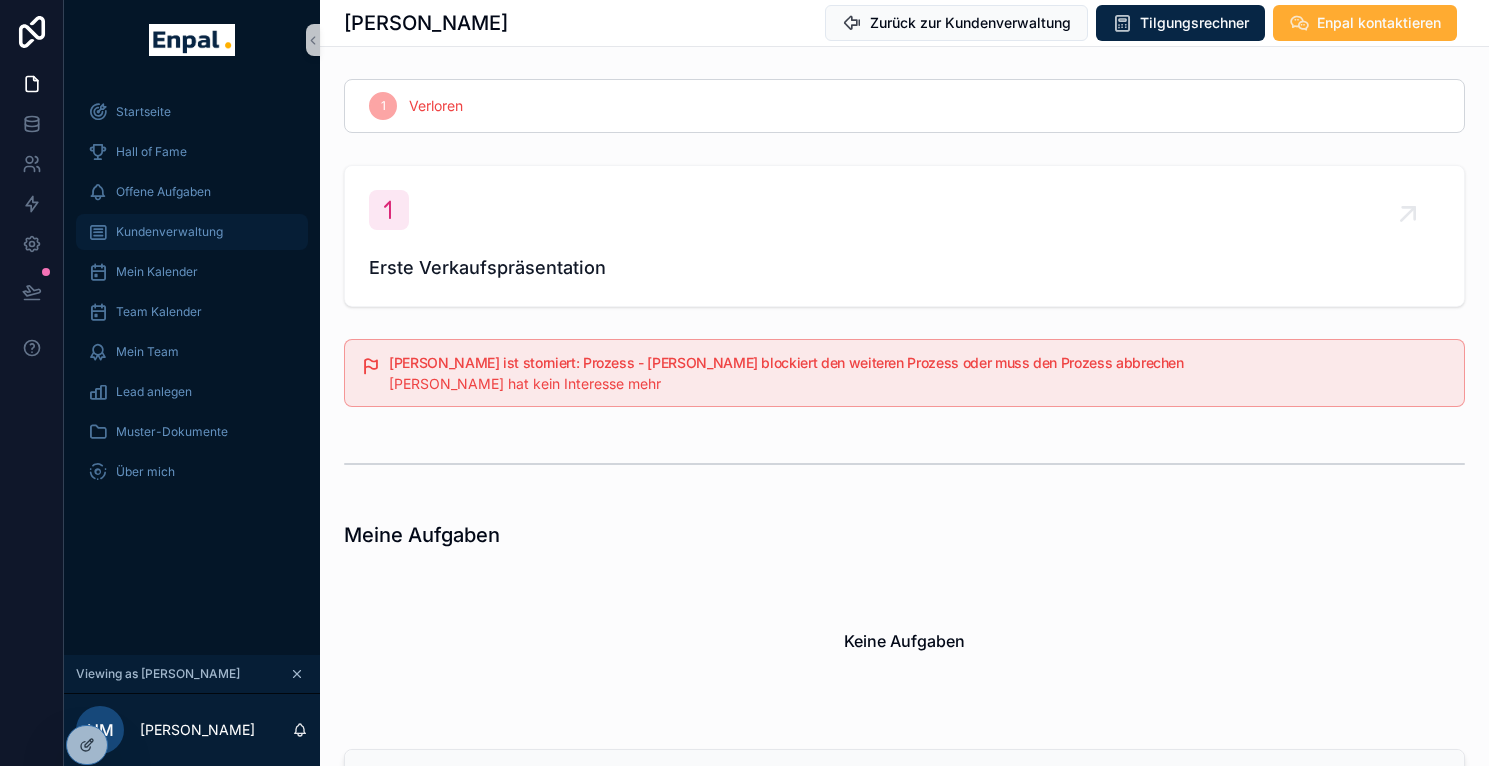 click on "Kundenverwaltung" at bounding box center [169, 232] 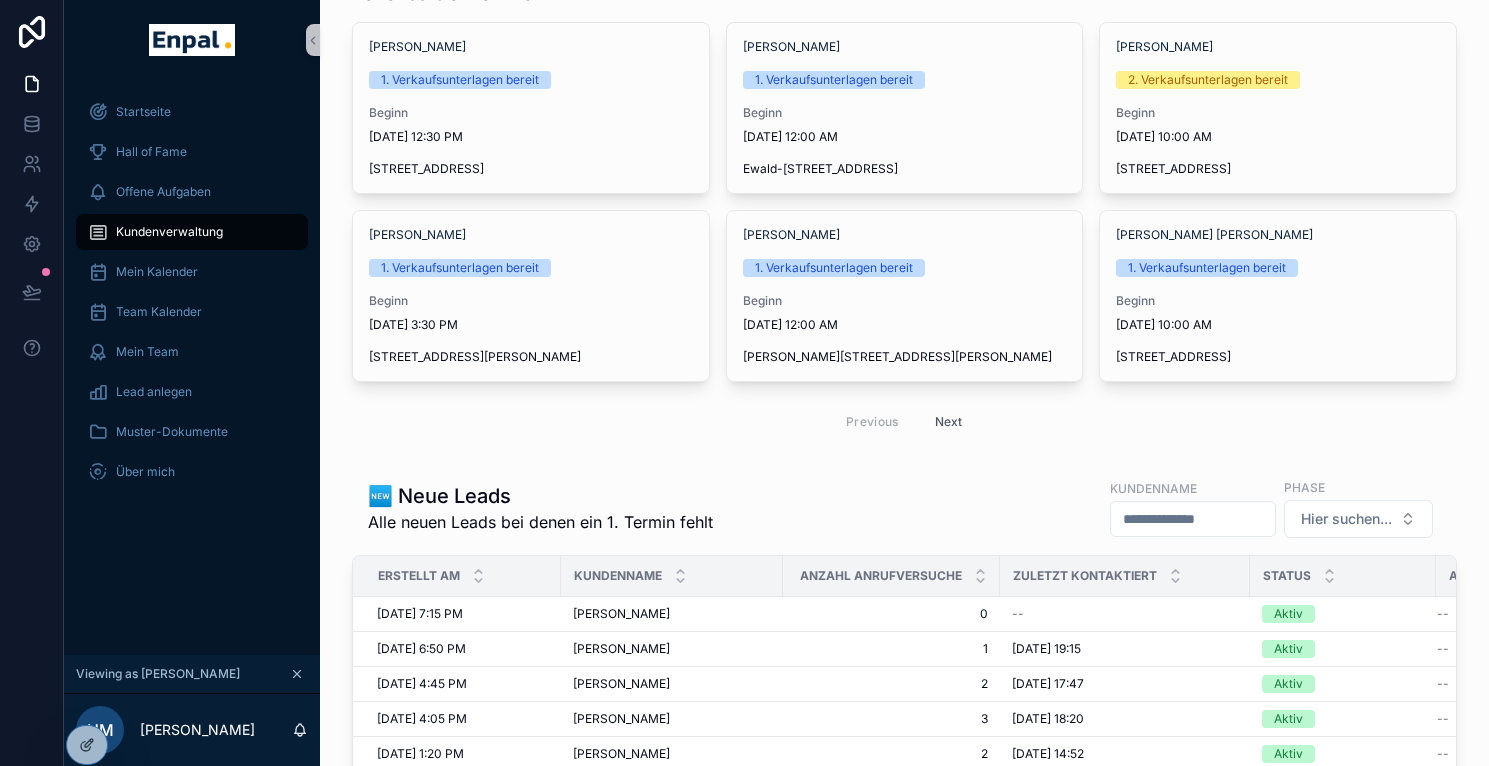 scroll, scrollTop: 162, scrollLeft: 0, axis: vertical 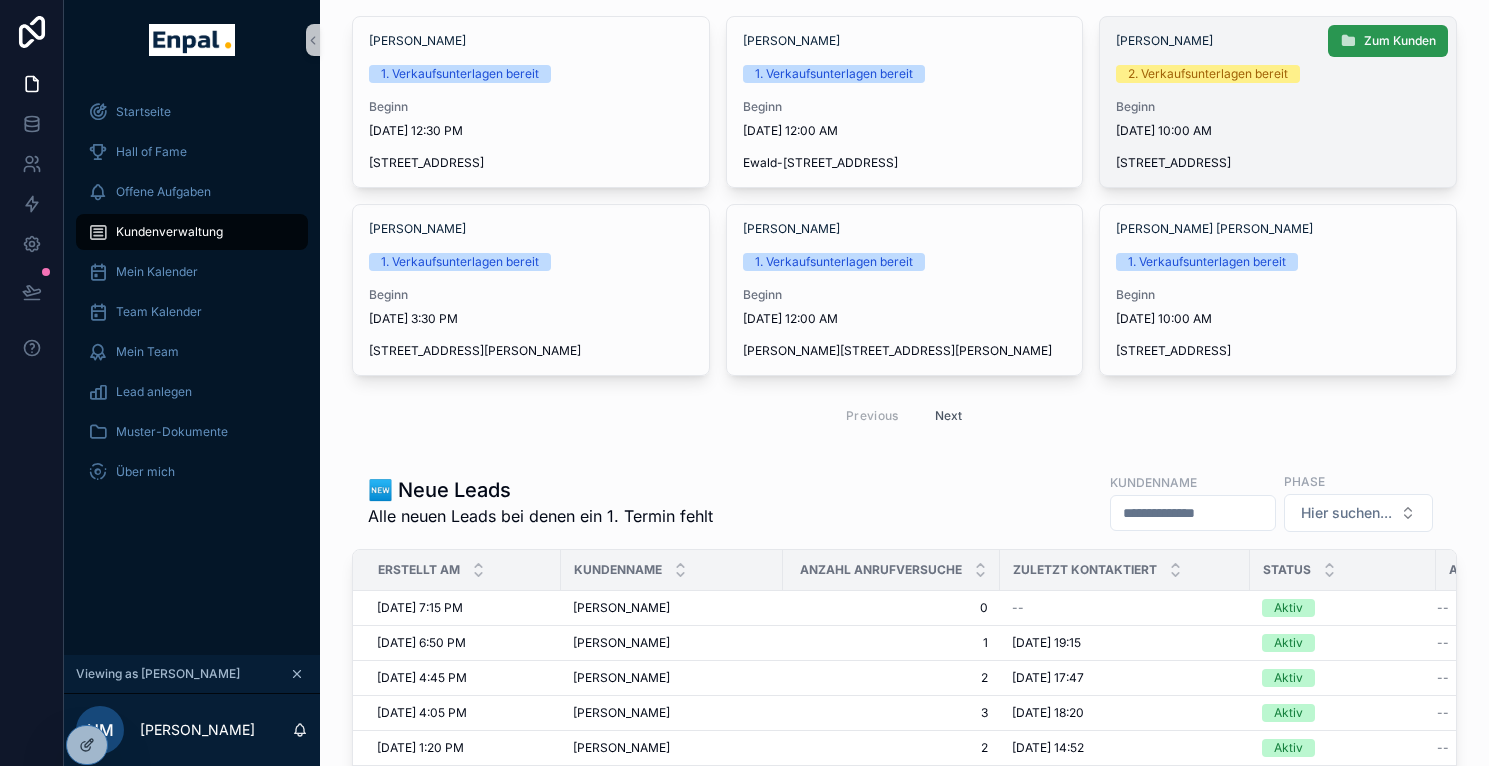 click on "Zum Kunden" at bounding box center [1388, 41] 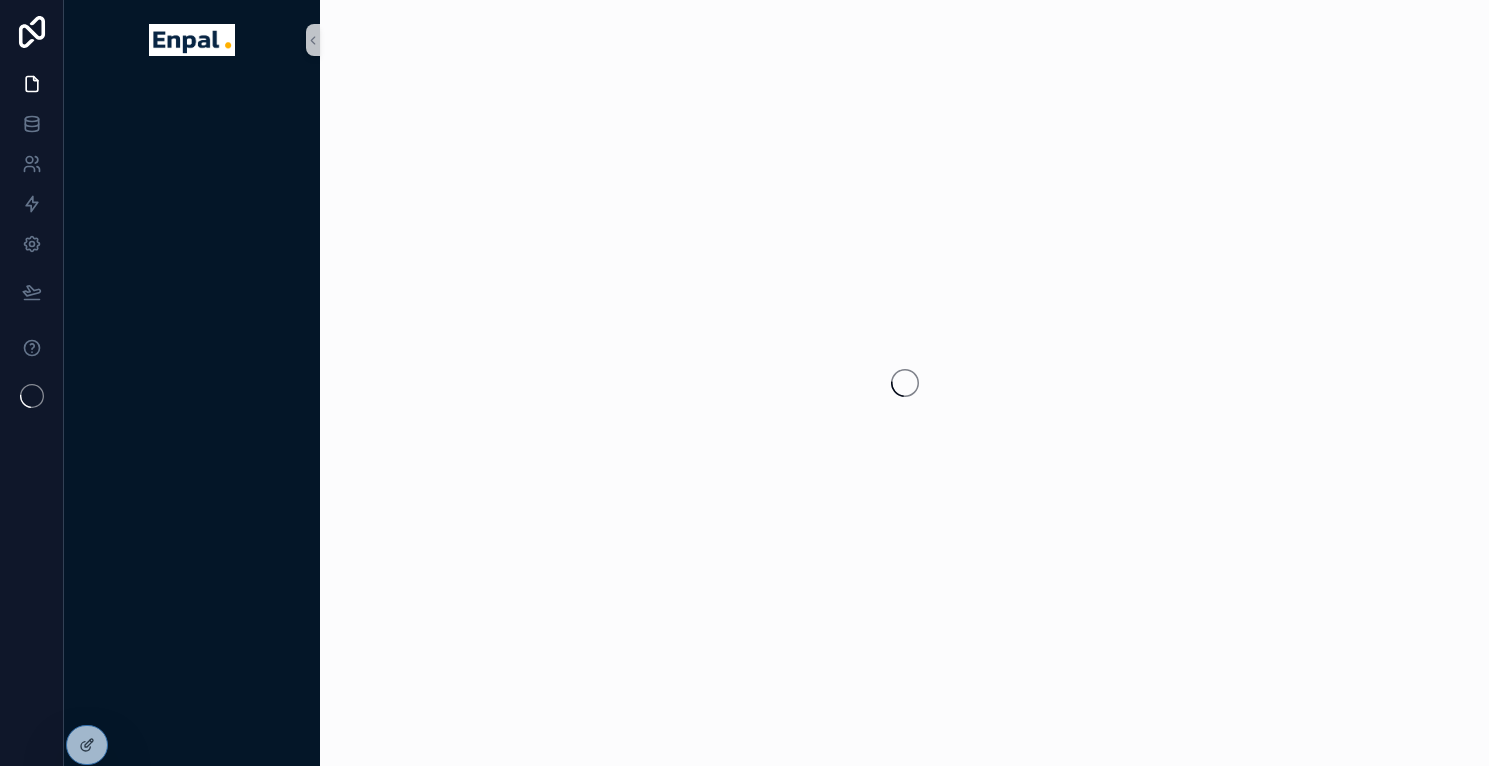 scroll, scrollTop: 0, scrollLeft: 0, axis: both 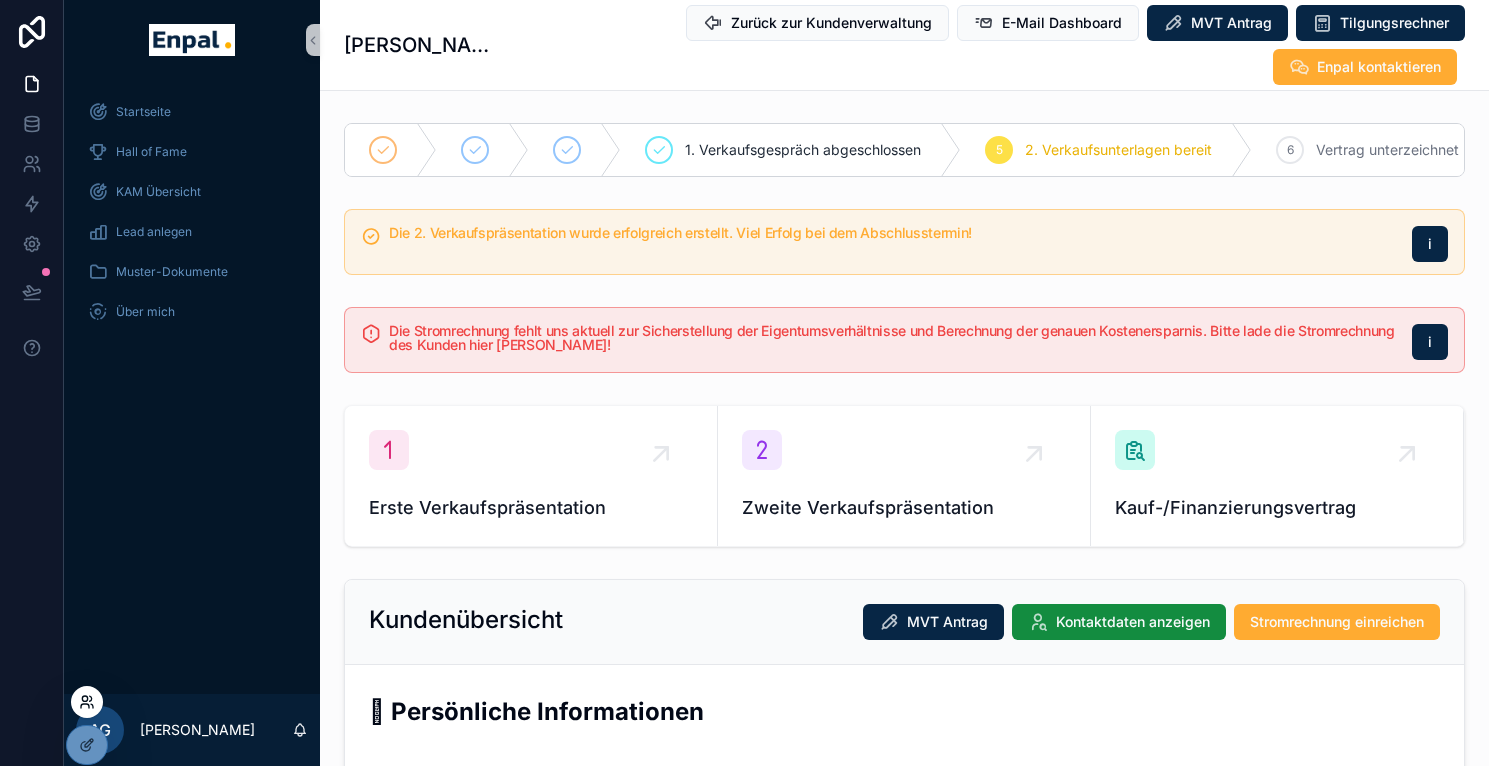 click 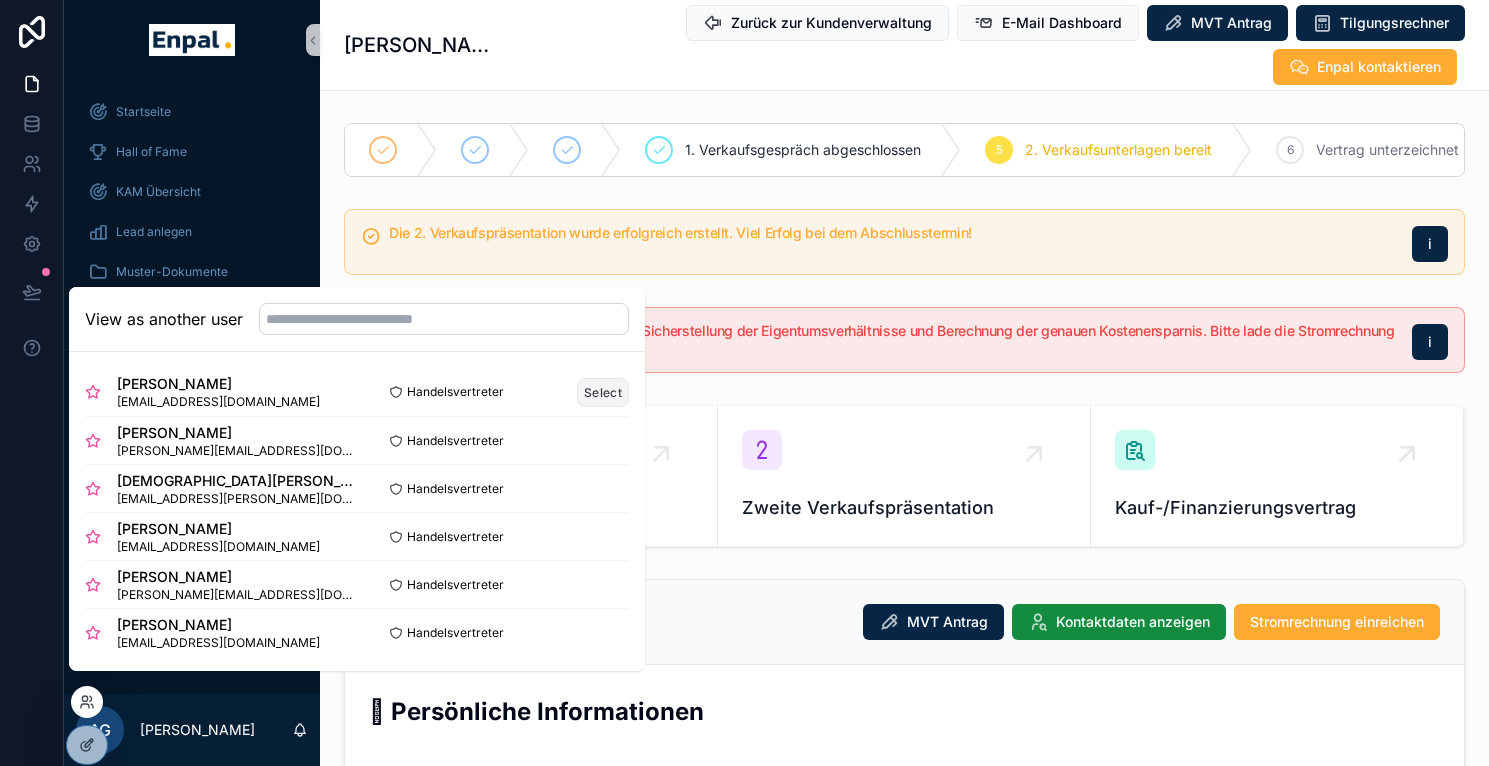 click on "Select" at bounding box center (603, 392) 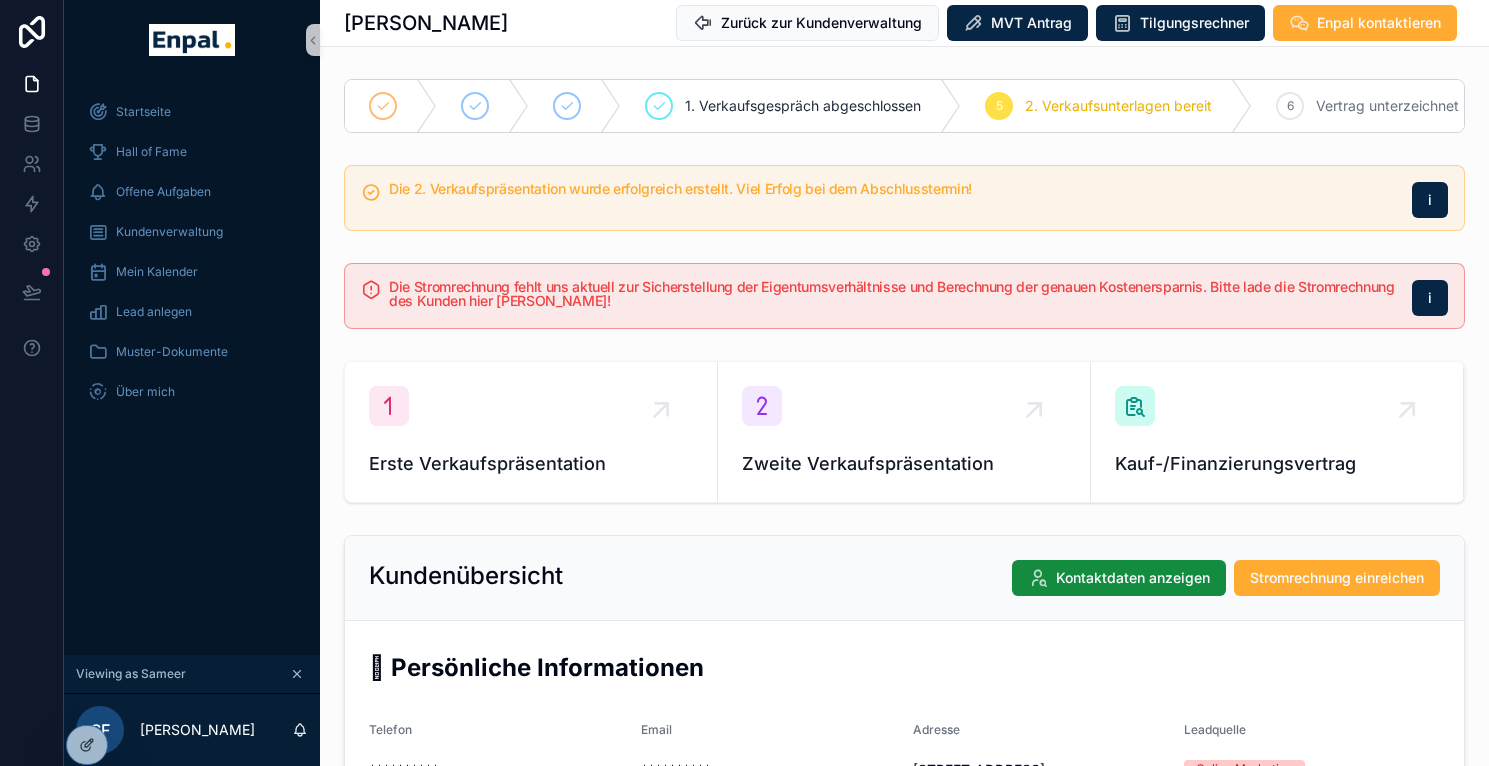 scroll, scrollTop: 0, scrollLeft: 0, axis: both 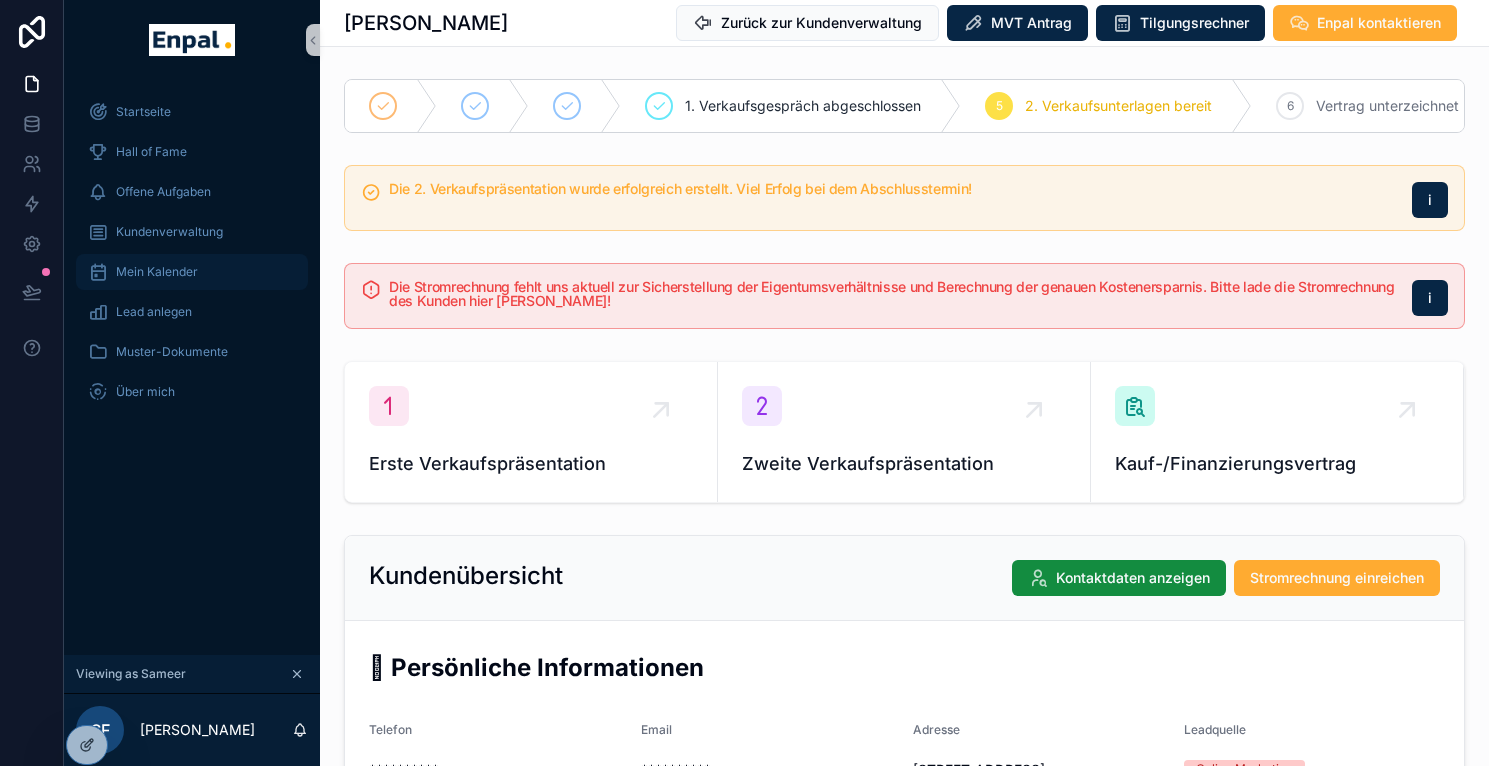 click on "Mein Kalender" at bounding box center (192, 272) 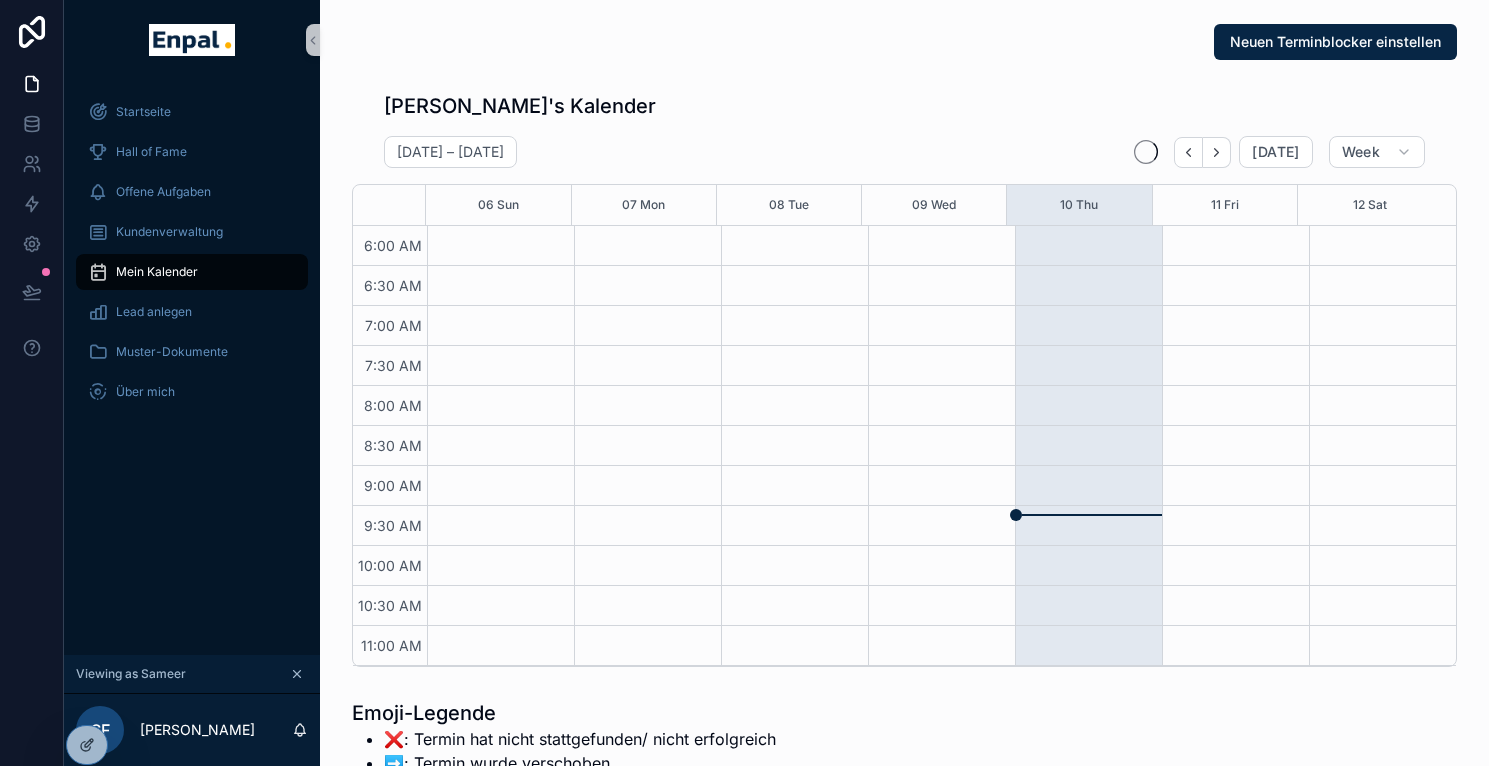 scroll, scrollTop: 480, scrollLeft: 0, axis: vertical 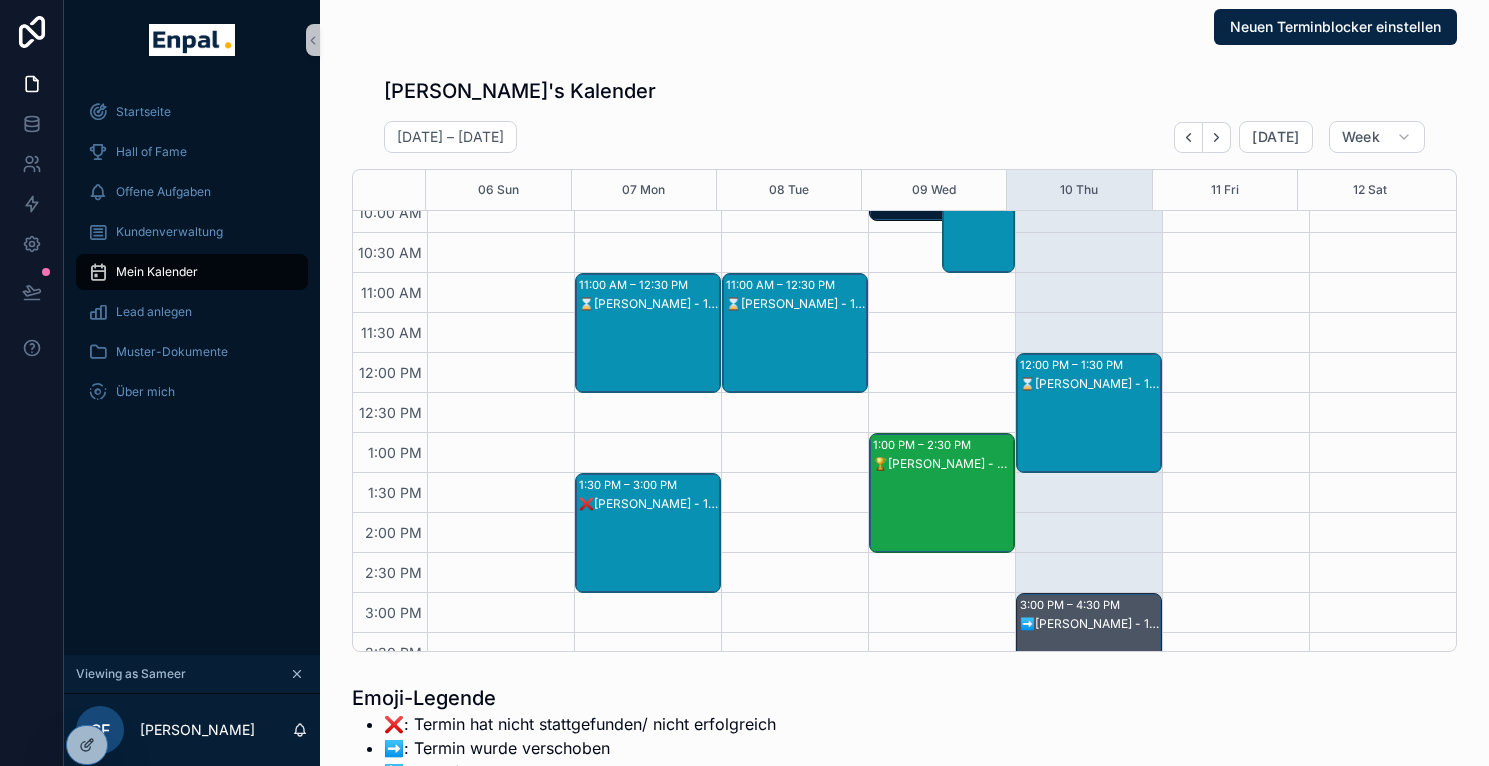 click on "⌛Frank Wiesner - 1. VG" at bounding box center (1090, 433) 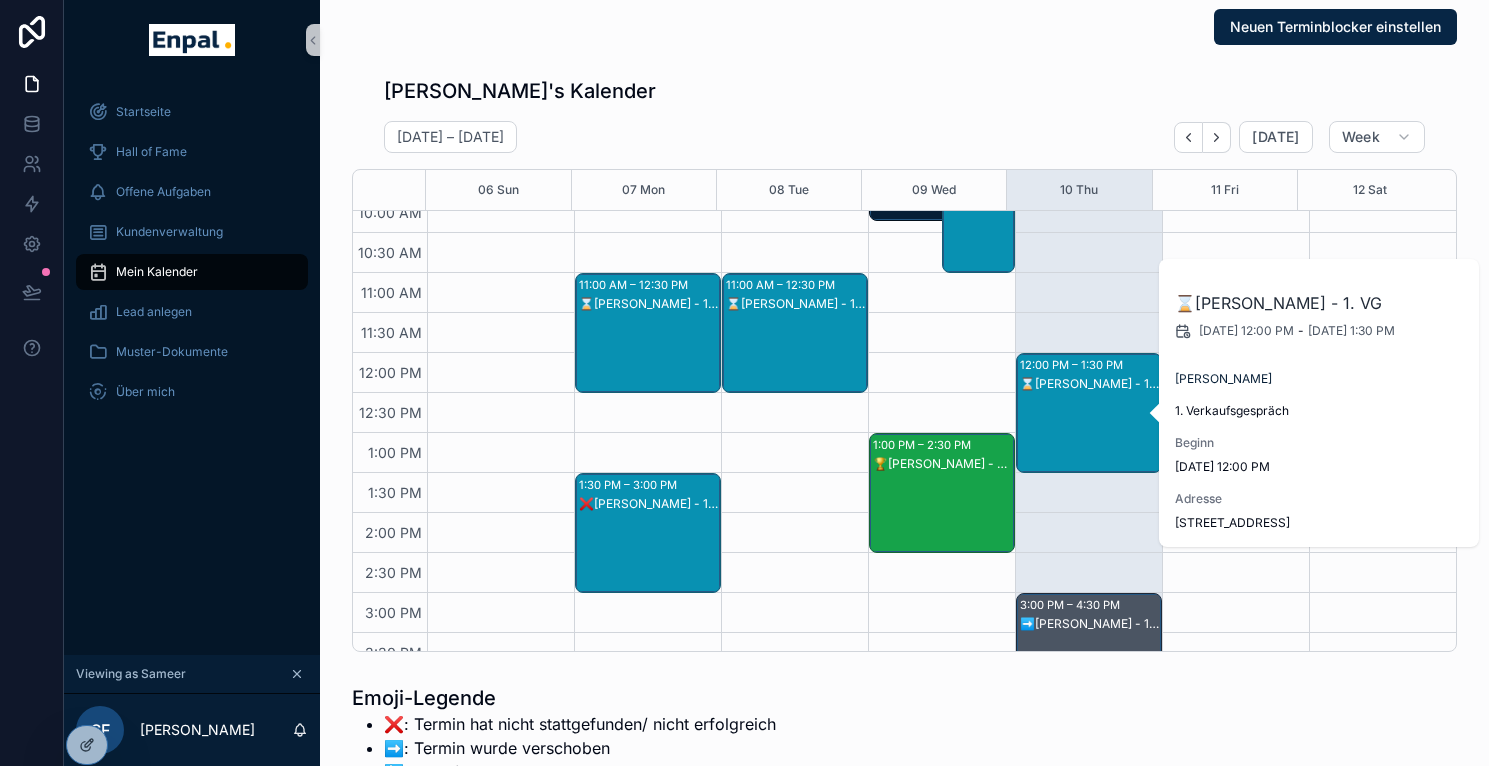 click on "Sameer's Kalender July 06 – 12 Today Week 06 Sun 07 Mon 08 Tue 09 Wed 10 Thu 11 Fri 12 Sat 6:00 AM 6:30 AM 7:00 AM 7:30 AM 8:00 AM 8:30 AM 9:00 AM 9:30 AM 10:00 AM 10:30 AM 11:00 AM 11:30 AM 12:00 PM 12:30 PM 1:00 PM 1:30 PM 2:00 PM 2:30 PM 3:00 PM 3:30 PM 4:00 PM 4:30 PM 5:00 PM 5:30 PM 6:00 PM 6:30 PM 7:00 PM 7:30 PM 8:00 PM 8:30 PM 9:00 PM 9:30 PM 11:00 AM – 12:30 PM ⌛Jens Gundermann - 1. VG 1:30 PM – 3:00 PM ❌Jürgen Meyer - 1. VG 5:00 PM – 6:30 PM ⌛Ilhan Zasmaz - 1. VG 11:00 AM – 12:30 PM ⌛Christoph Buße - 1. VG 4:00 PM – 5:30 PM ⌛Claus Roggatz - 1. VG 6:30 PM – 8:00 PM ⌛Engin Altun - 1. VG 8:51 AM – 10:21 AM ⚒️Marco Eckstein - MVT 1:00 PM – 2:30 PM 🏆Wolfgang Krautwald - 2. VG 9:30 AM – 11:00 AM ⌛Monika Kümpers - 1. VG 4:00 PM – 5:30 PM ⌛Lothar Bredehorn - 1. VG 4:00 PM – 5:30 PM ❌Vitali Reimann - 1. VG 12:00 PM – 1:30 PM ⌛Frank Wiesner - 1. VG 3:00 PM – 4:30 PM ➡️Wilhelm Greve - 1. VG 5:30 PM – 7:00 PM ⌛Sergej Berent - 1. VG" at bounding box center [904, 364] 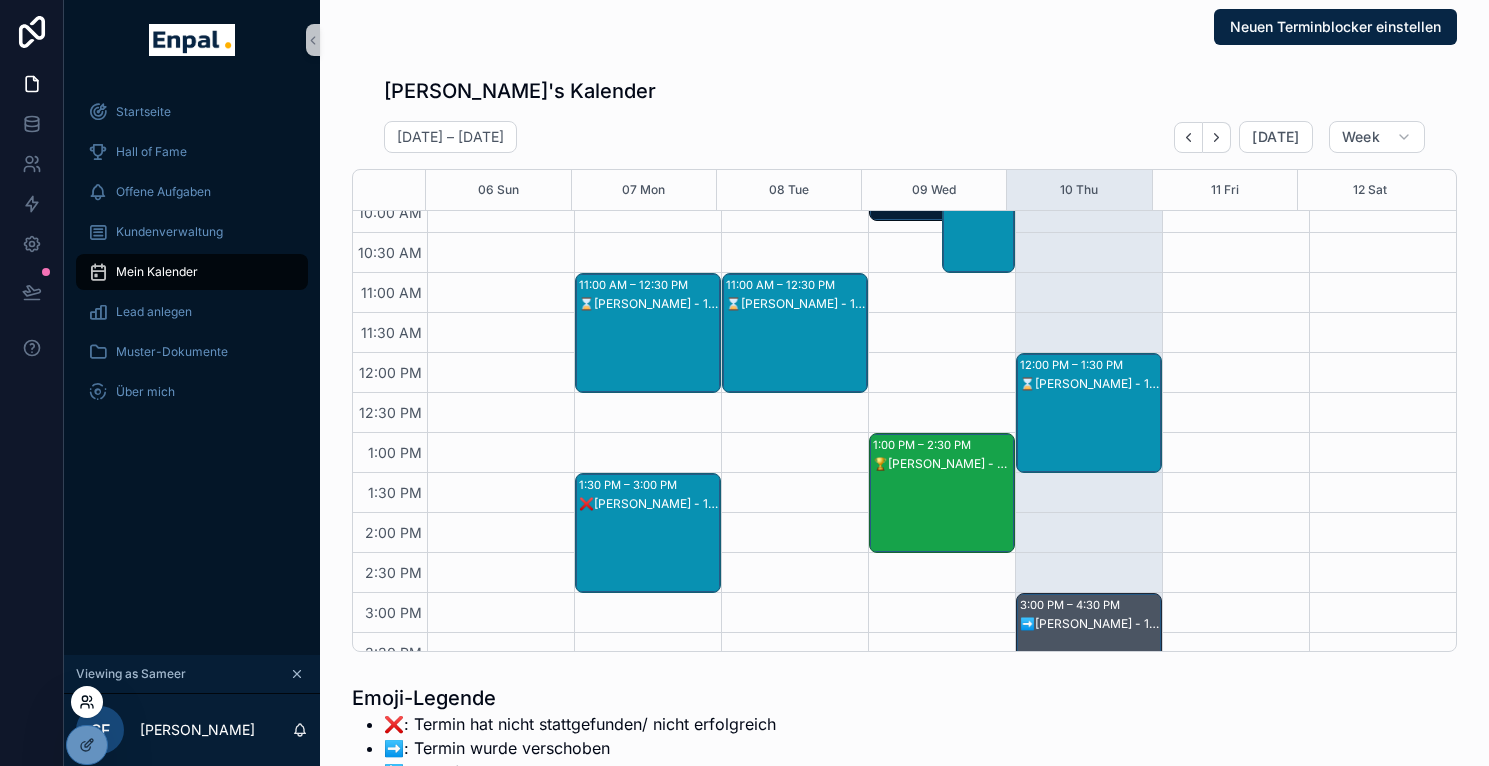 click 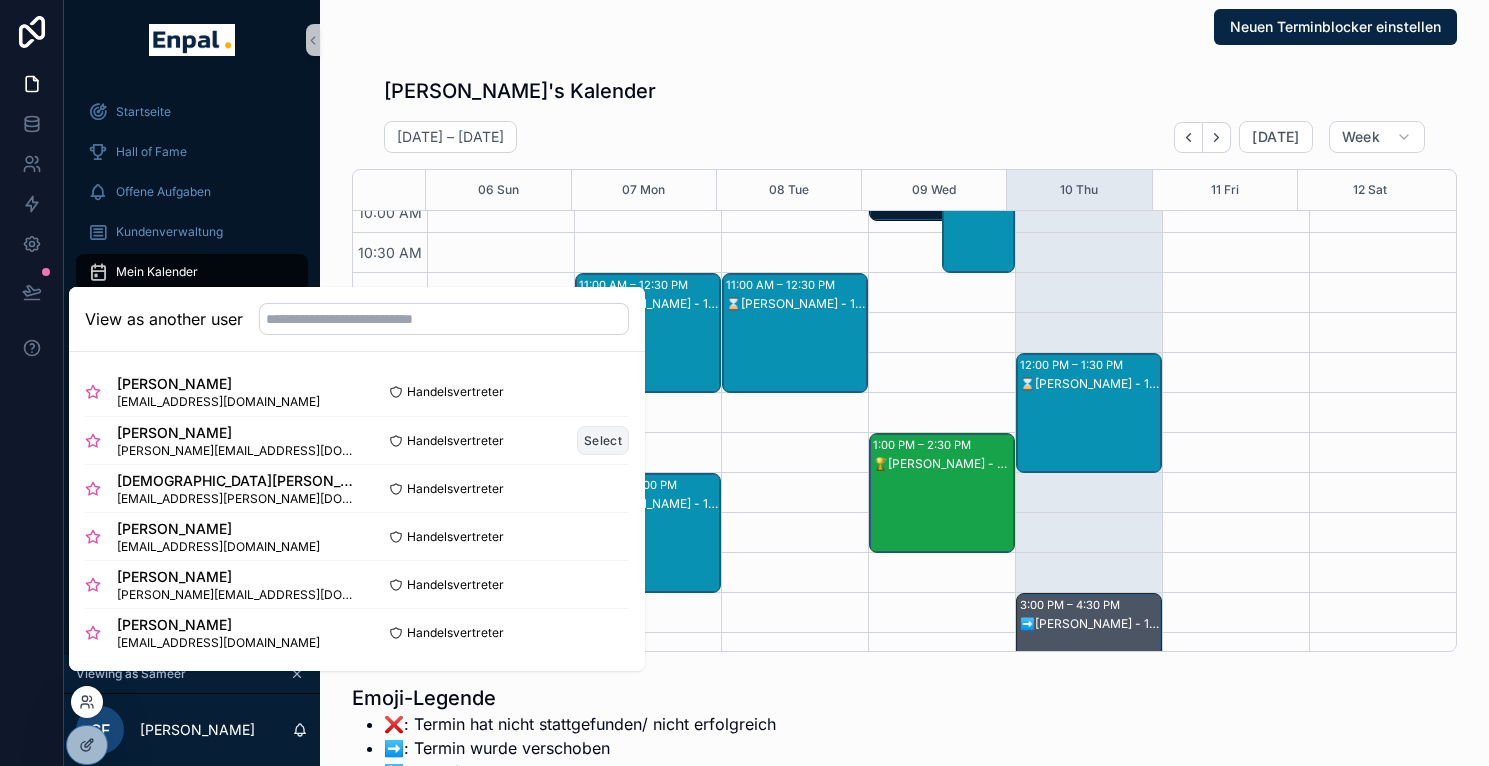 click on "Select" at bounding box center (603, 440) 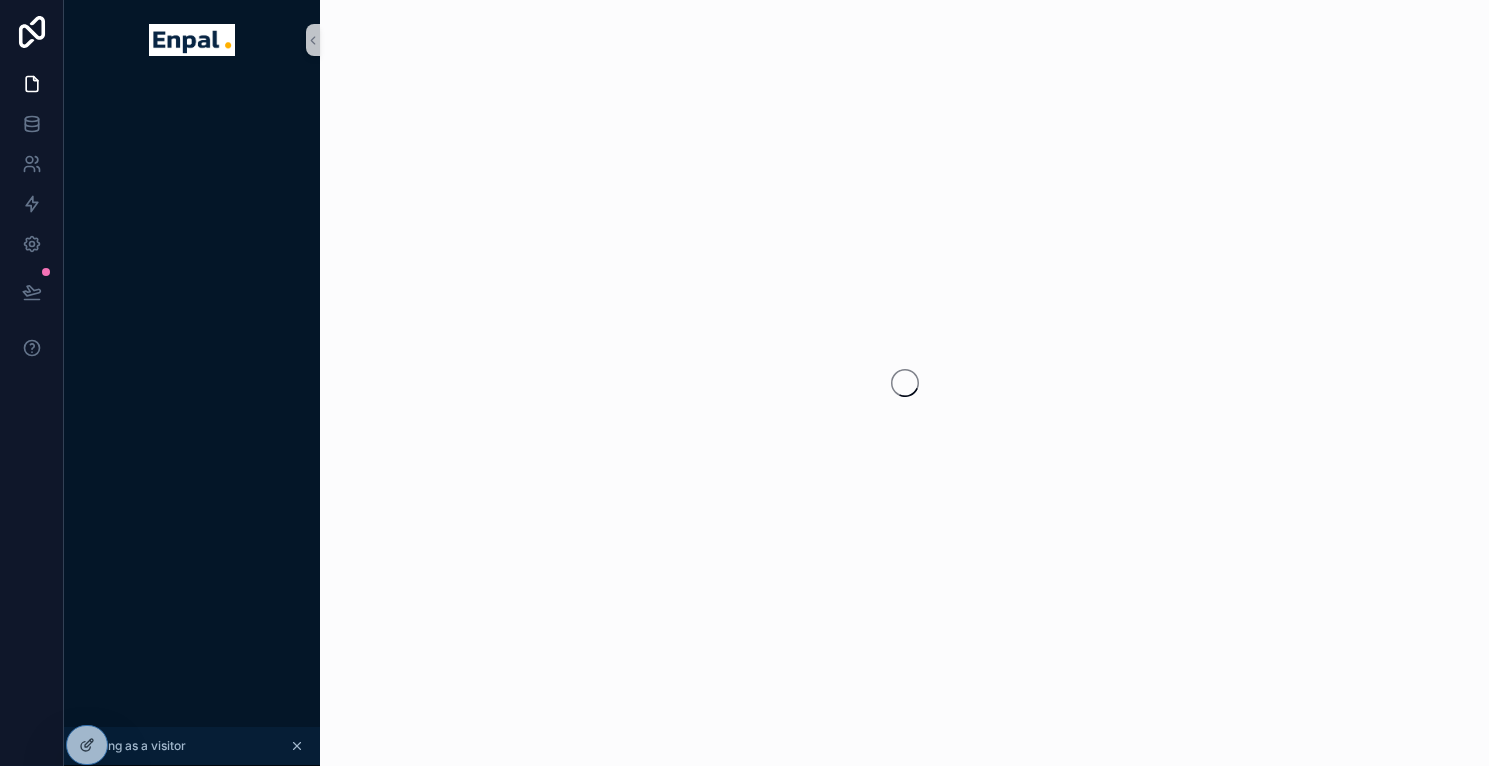 scroll, scrollTop: 0, scrollLeft: 0, axis: both 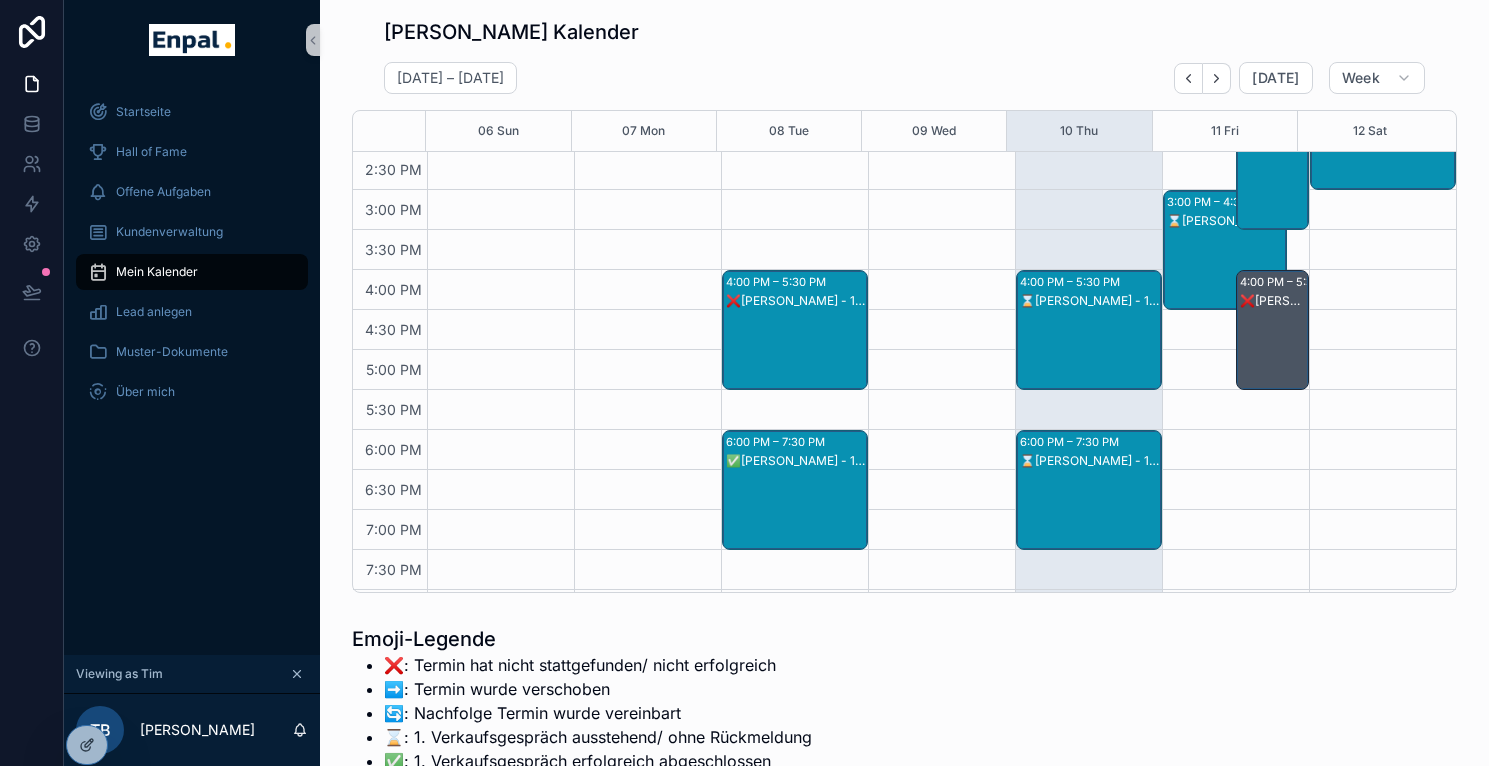 click on "⌛Manfred Ott - 1. VG" at bounding box center (1090, 350) 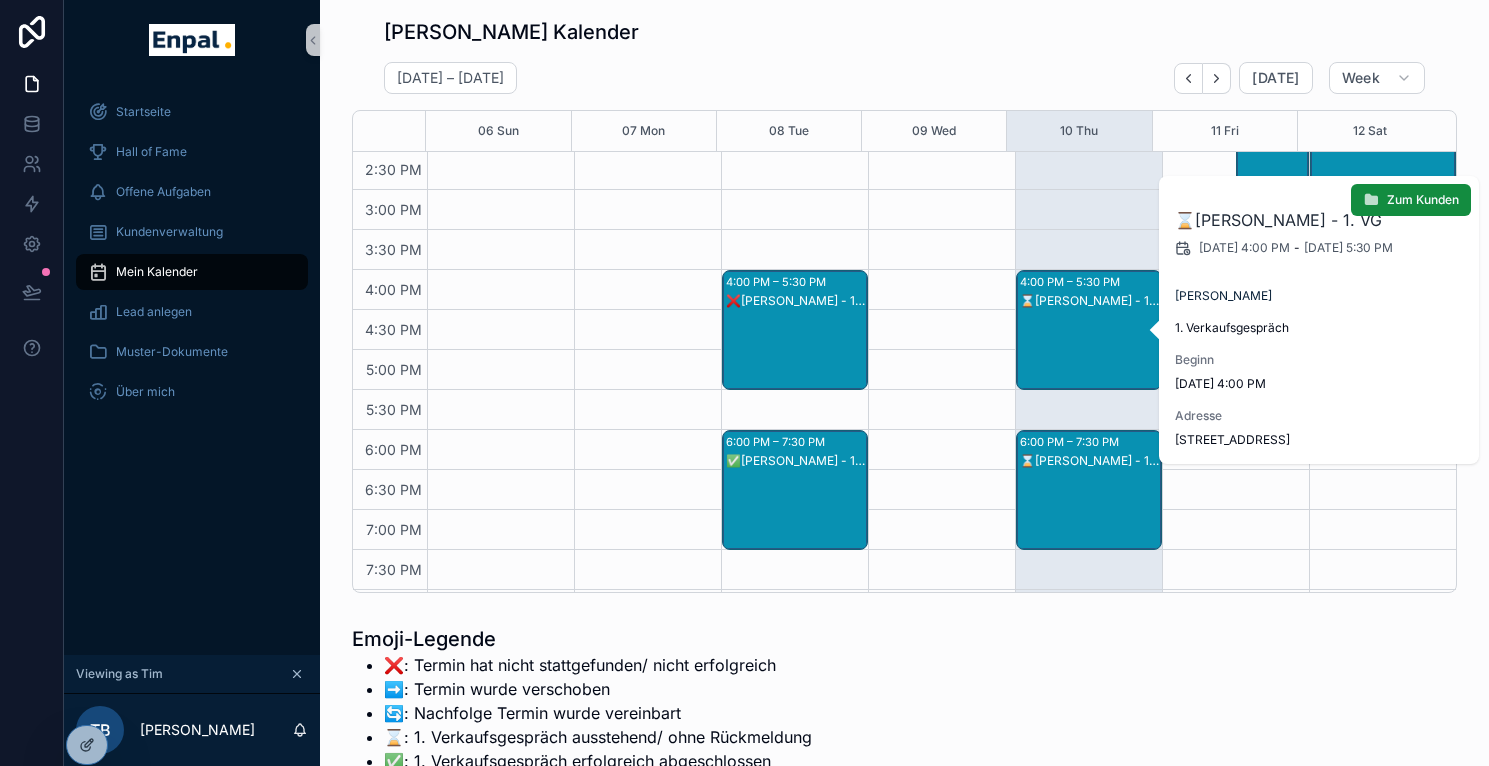drag, startPoint x: 1388, startPoint y: 433, endPoint x: 1173, endPoint y: 438, distance: 215.05814 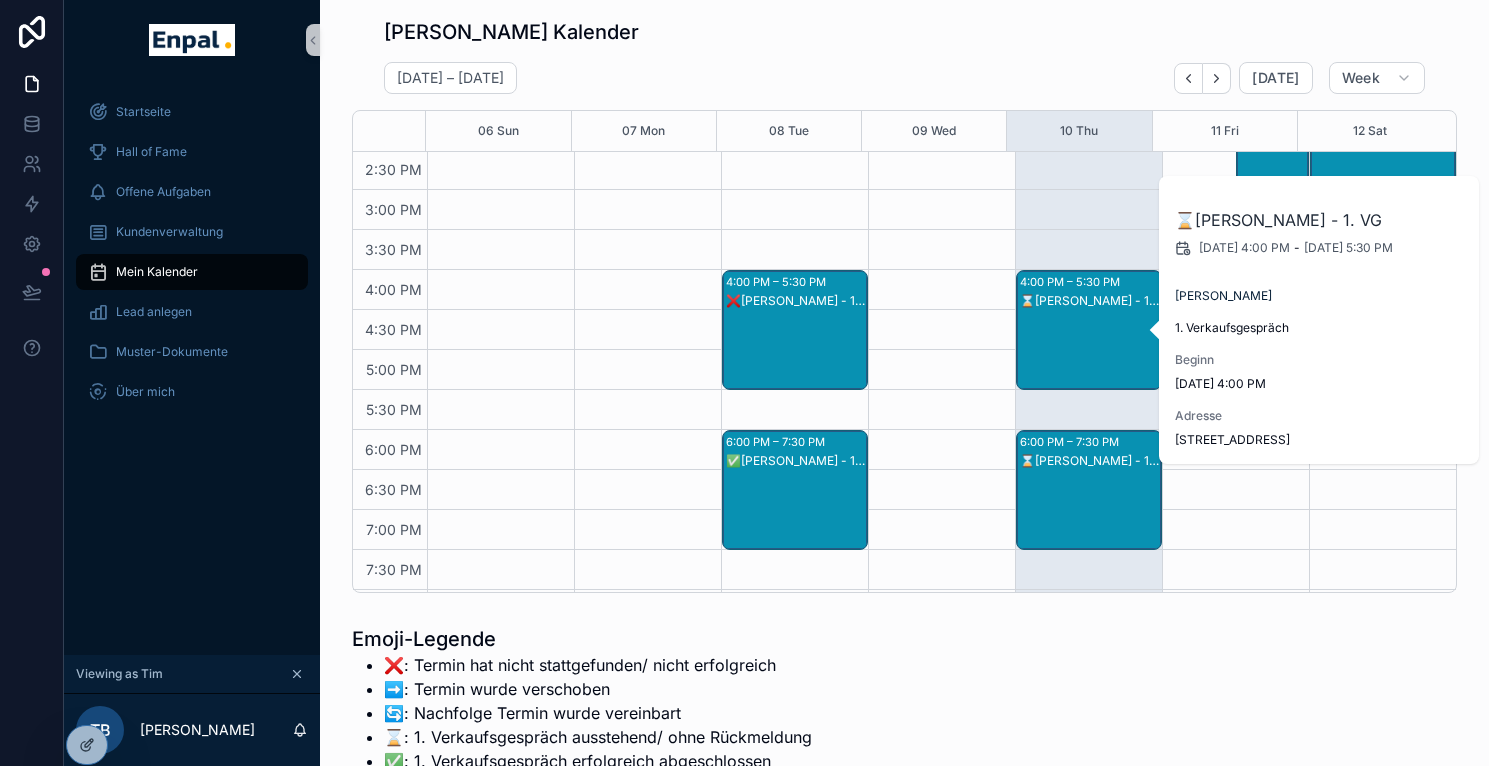 click on "⌛[PERSON_NAME] - 1. VG" at bounding box center [1090, 510] 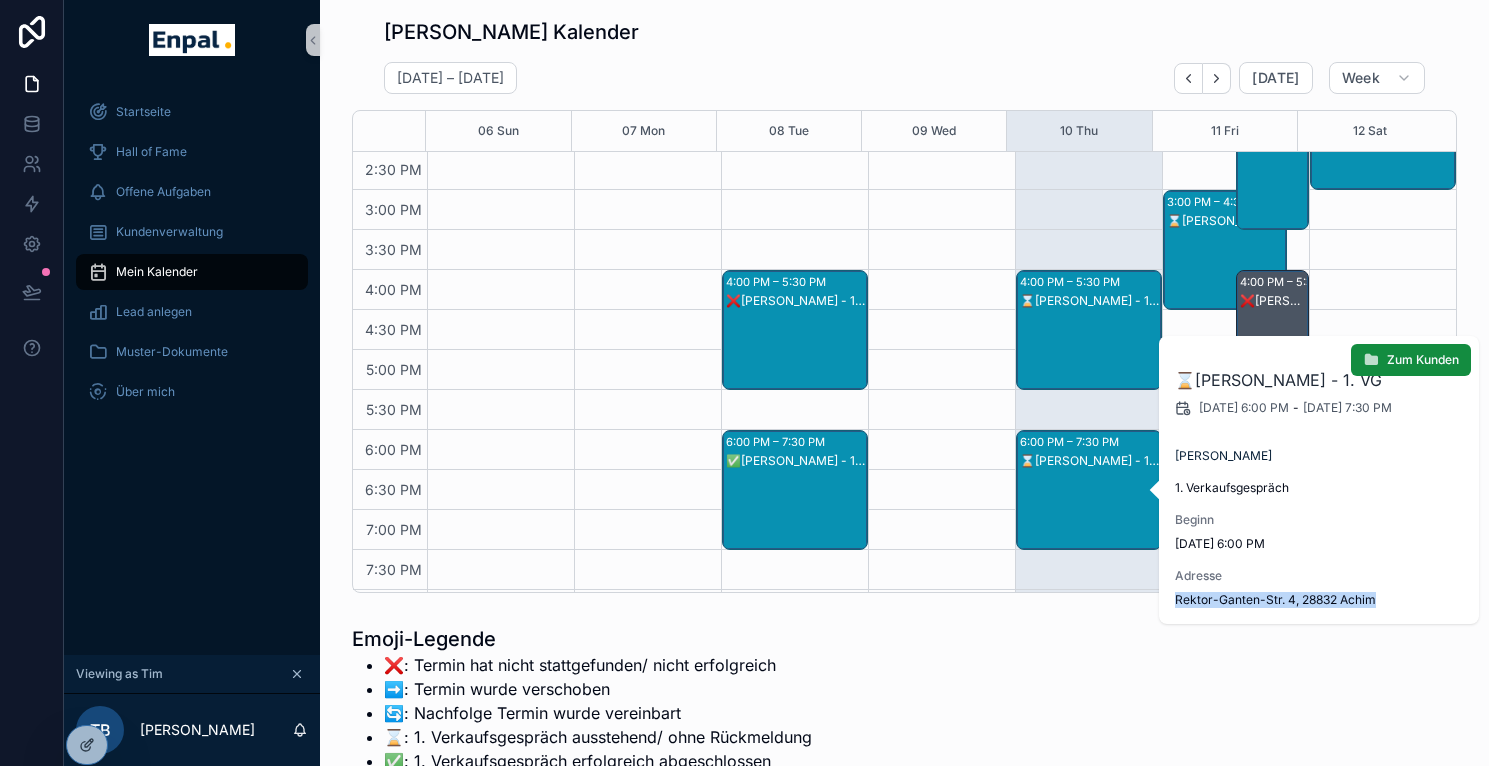 drag, startPoint x: 1380, startPoint y: 593, endPoint x: 1172, endPoint y: 602, distance: 208.19463 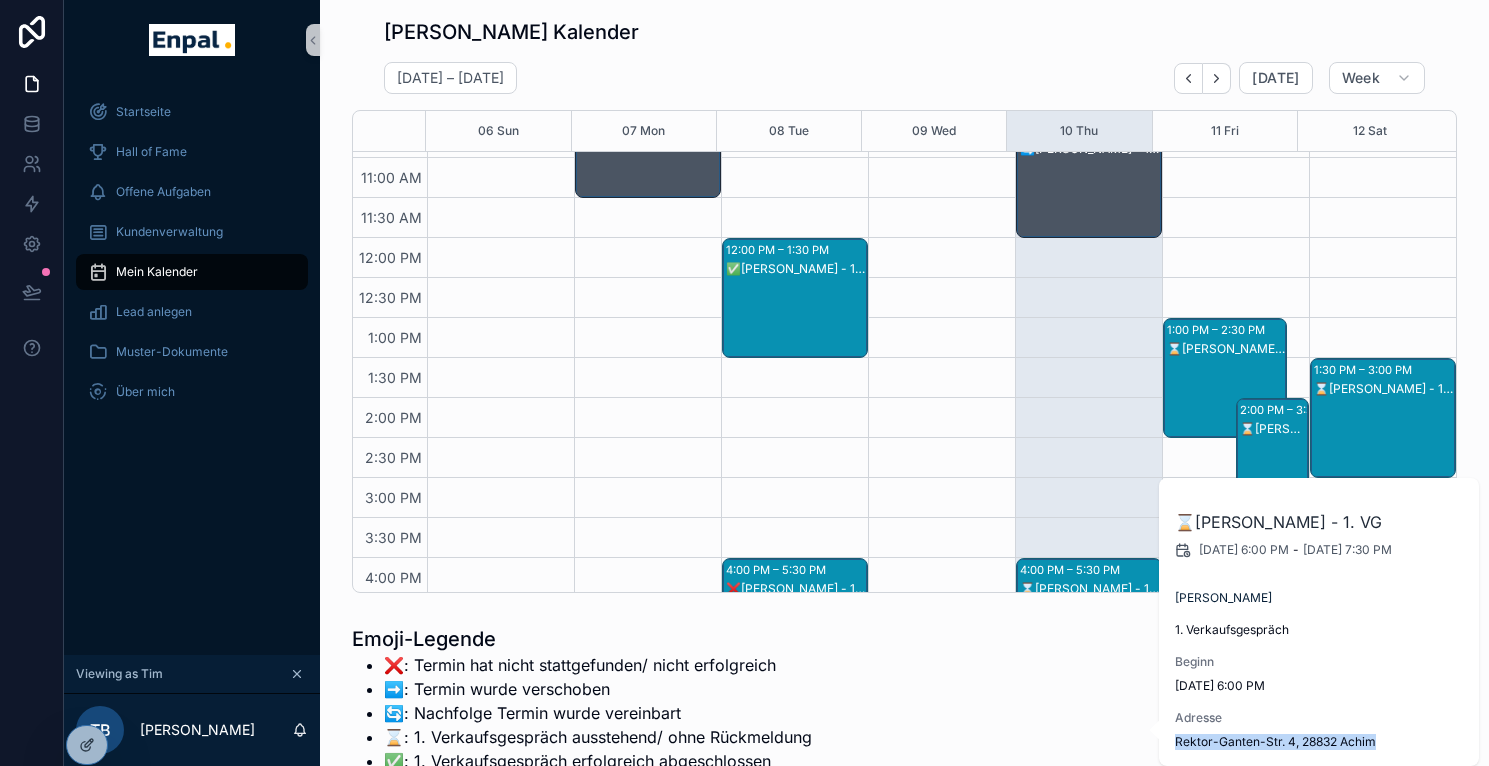 scroll, scrollTop: 460, scrollLeft: 0, axis: vertical 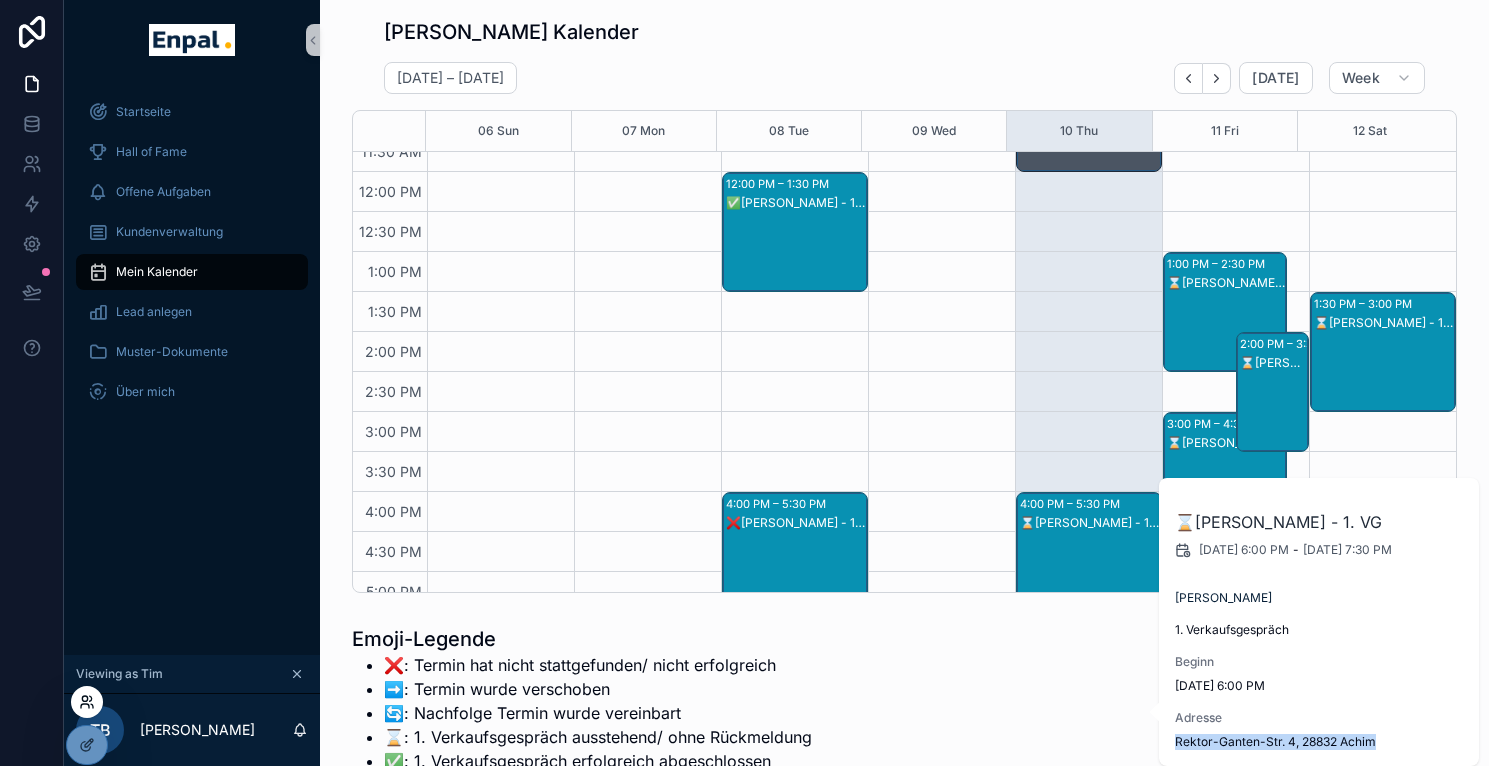 click 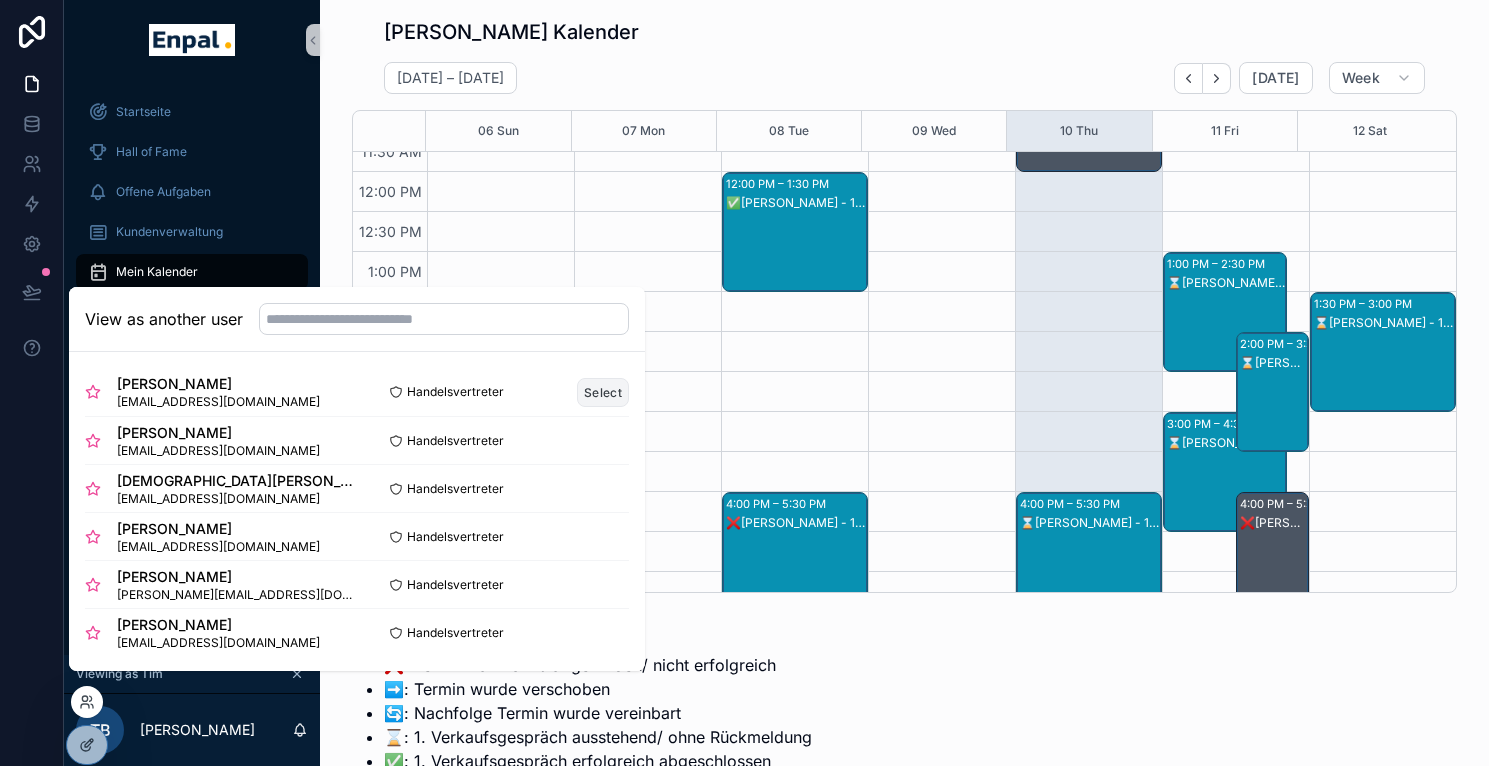 click on "Select" at bounding box center [603, 392] 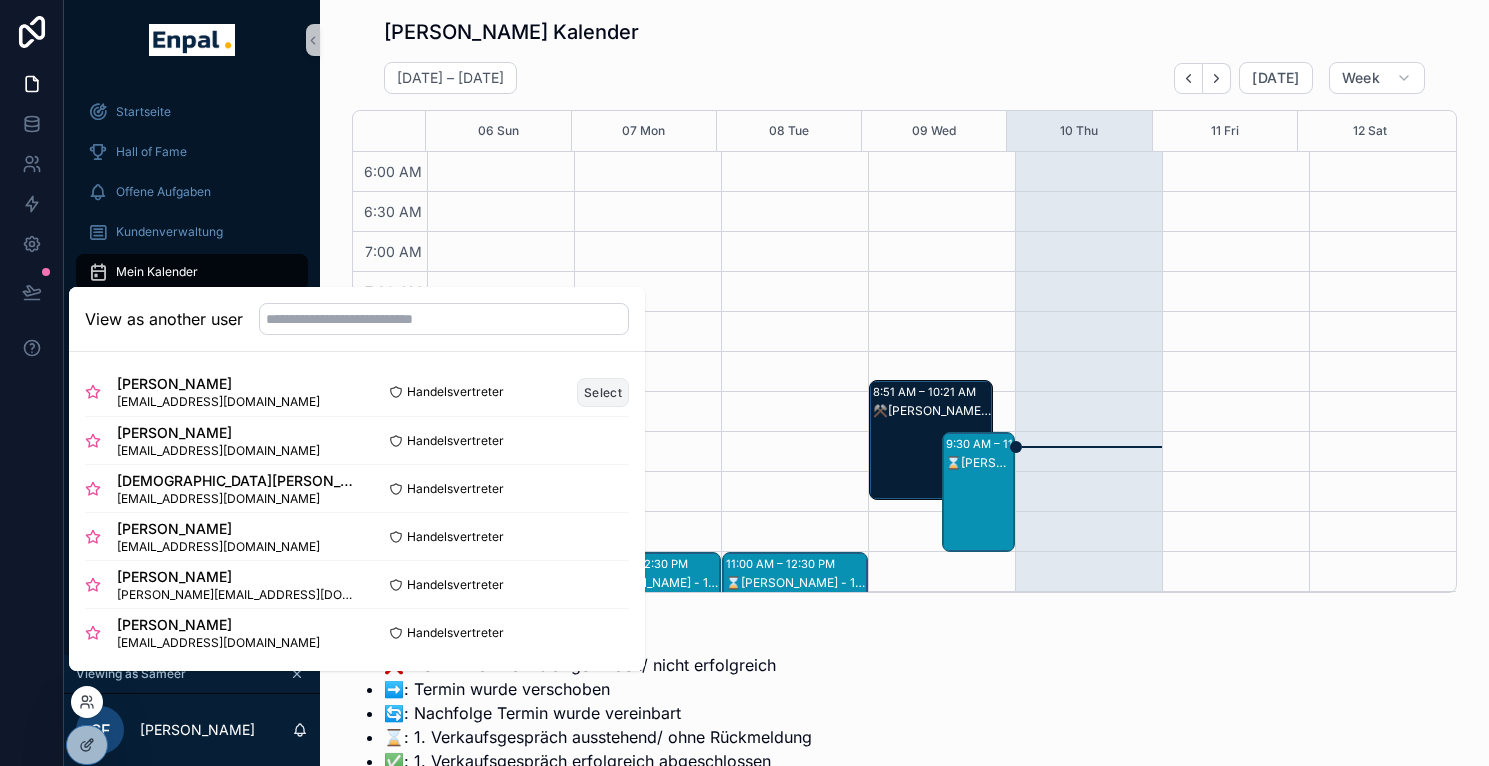 scroll, scrollTop: 480, scrollLeft: 0, axis: vertical 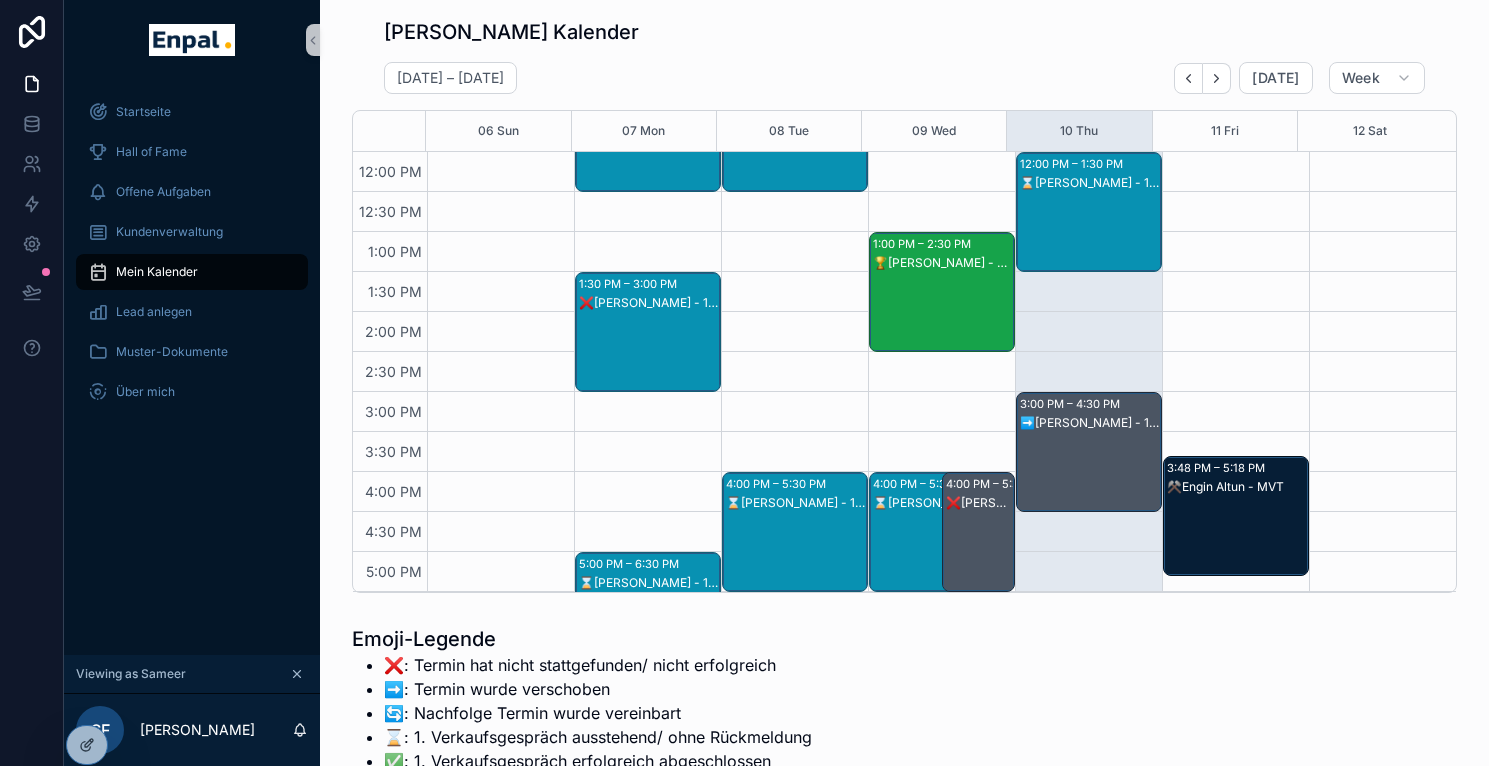 click on "July 06 – 12 Today Week" at bounding box center [904, 78] 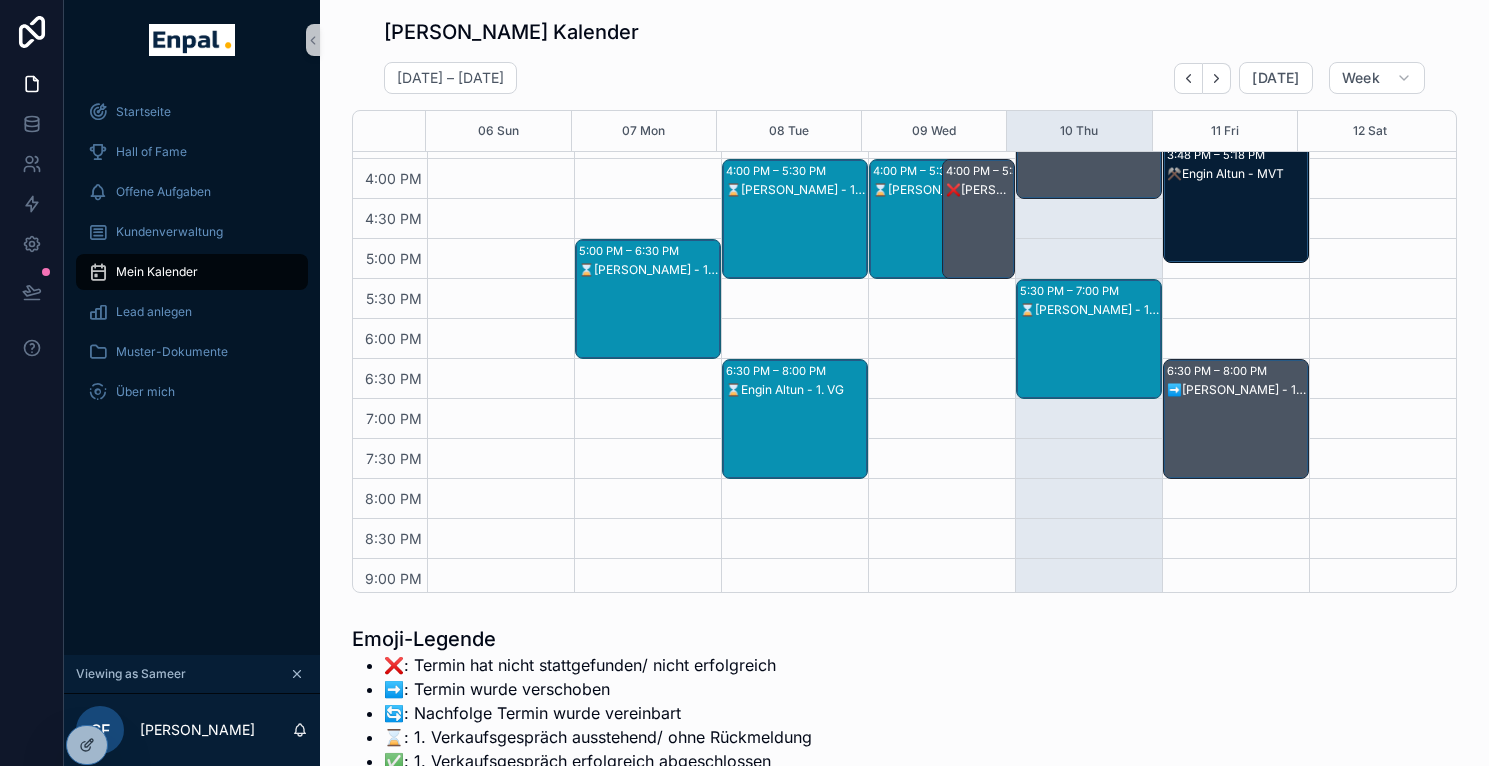 scroll, scrollTop: 795, scrollLeft: 0, axis: vertical 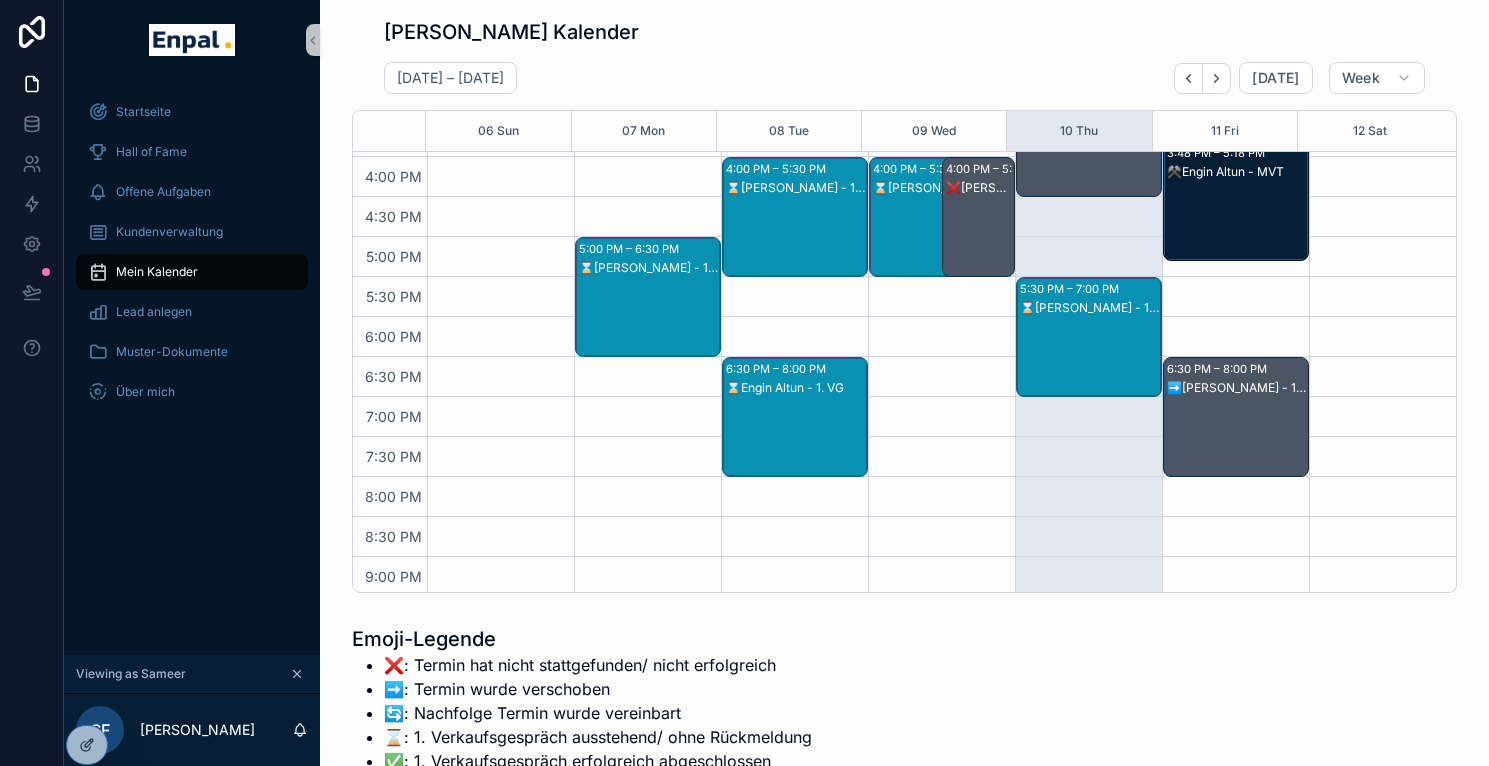 click on "⌛Sergej Berent - 1. VG" at bounding box center (1090, 357) 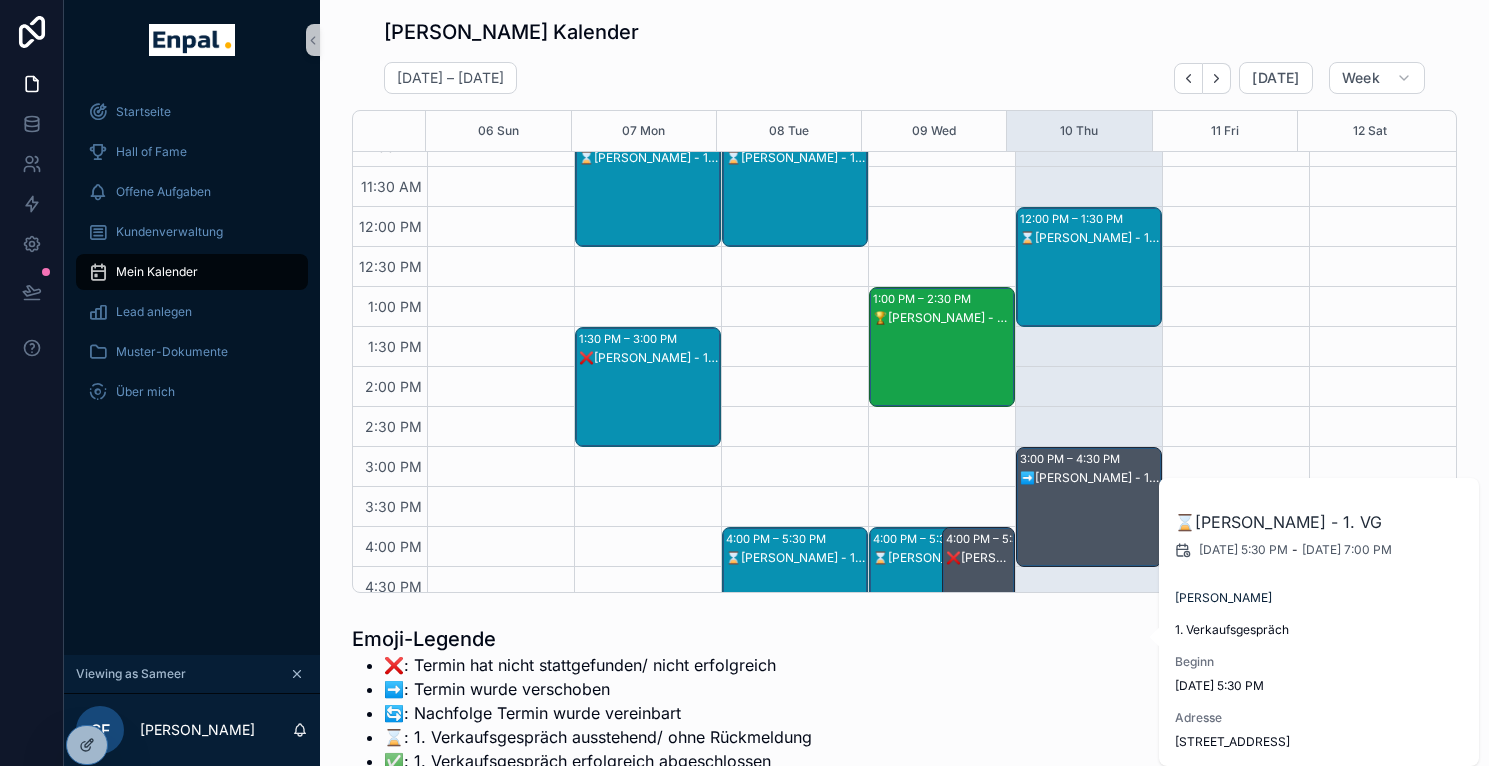 scroll, scrollTop: 417, scrollLeft: 0, axis: vertical 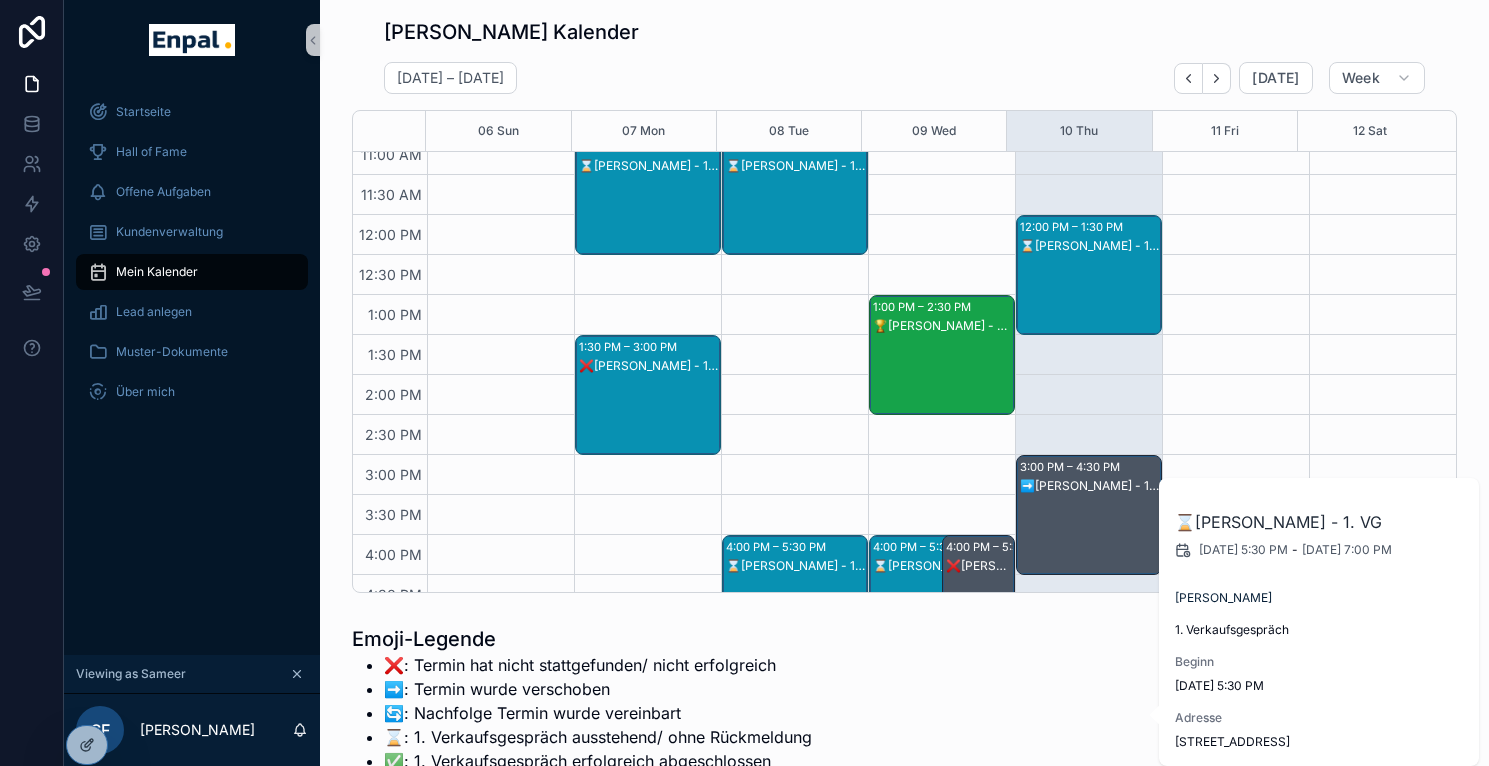 click on "⌛Frank Wiesner - 1. VG" at bounding box center (1090, 295) 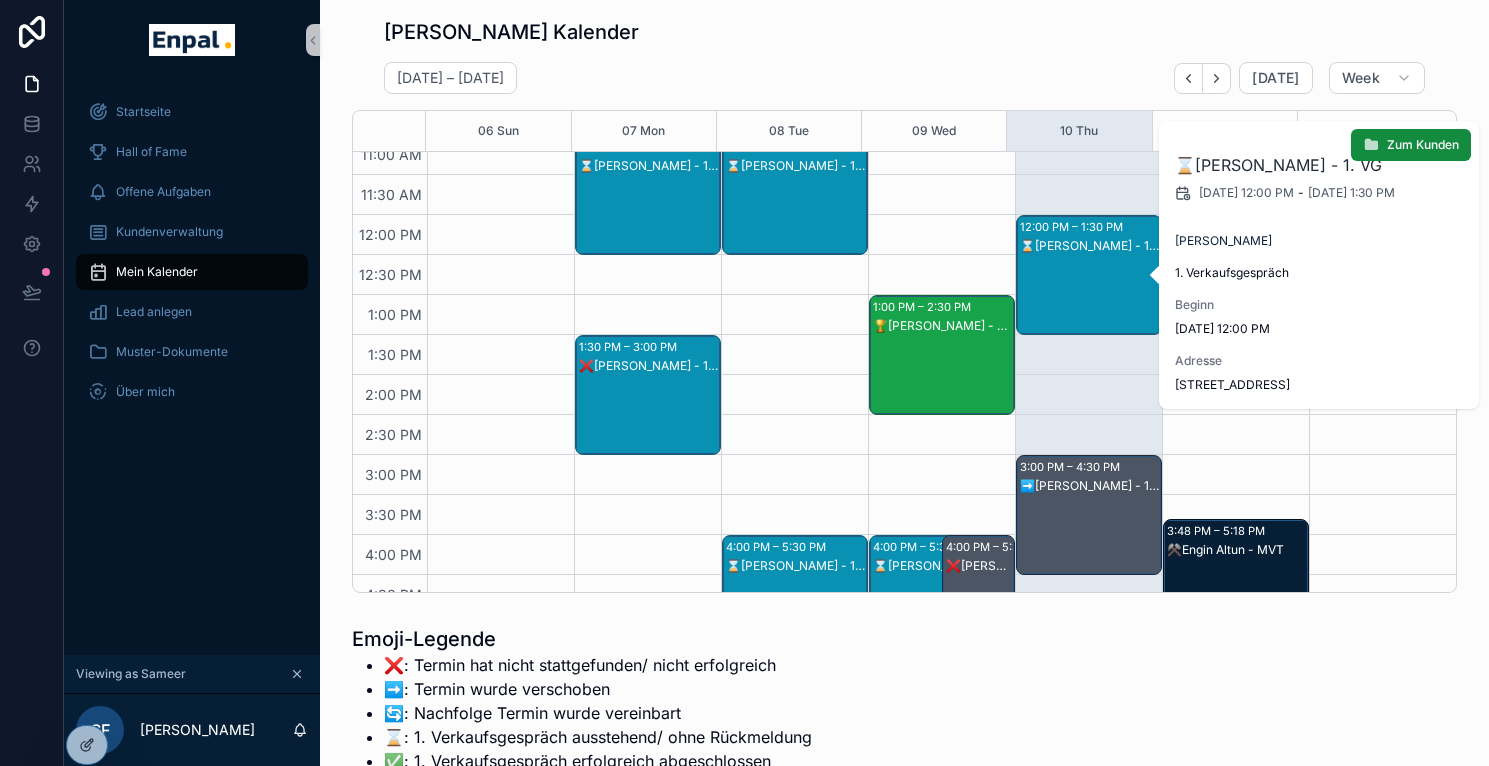 drag, startPoint x: 1355, startPoint y: 387, endPoint x: 1177, endPoint y: 387, distance: 178 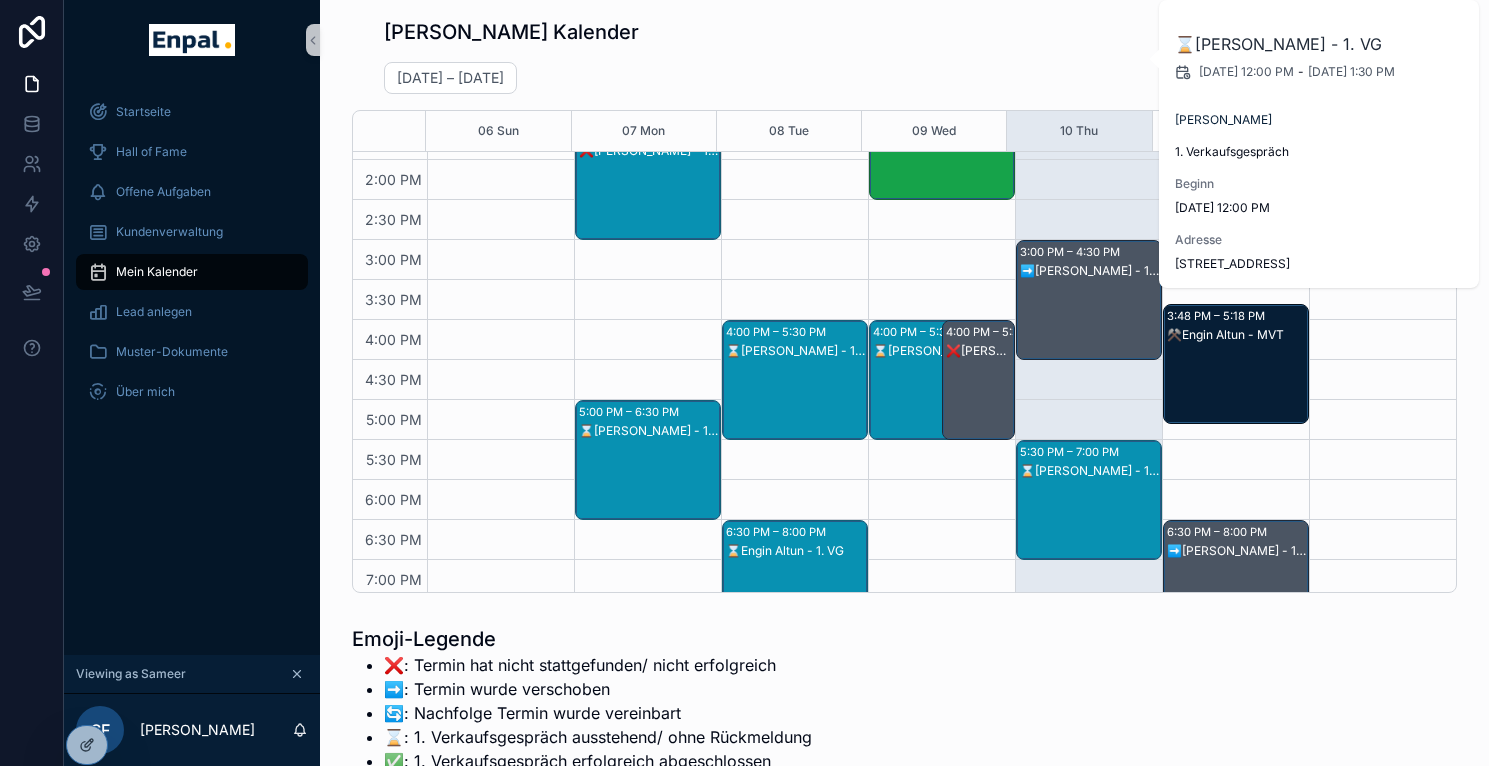 scroll, scrollTop: 631, scrollLeft: 0, axis: vertical 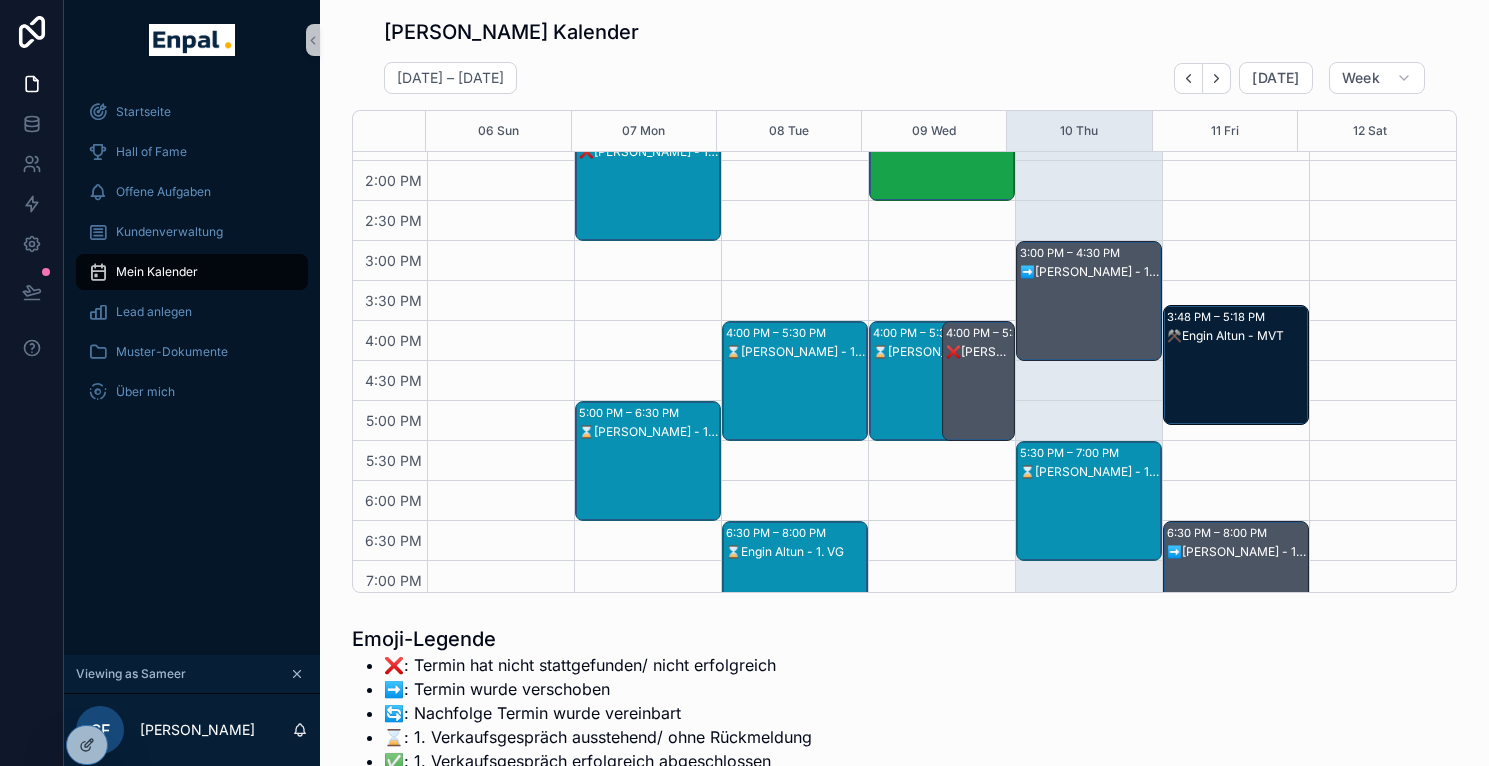 click on "⌛Sergej Berent - 1. VG" at bounding box center (1090, 521) 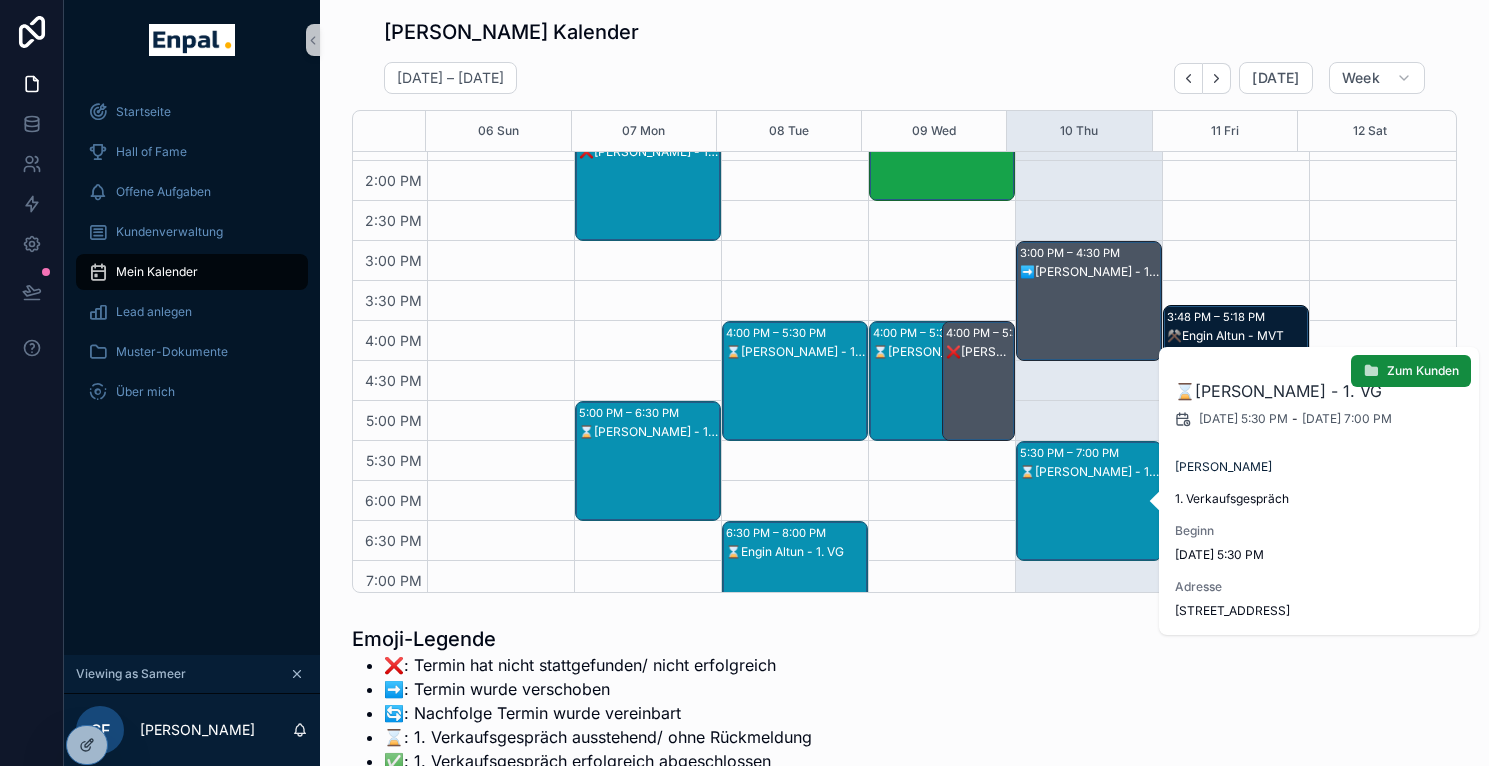 drag, startPoint x: 1364, startPoint y: 607, endPoint x: 1177, endPoint y: 605, distance: 187.0107 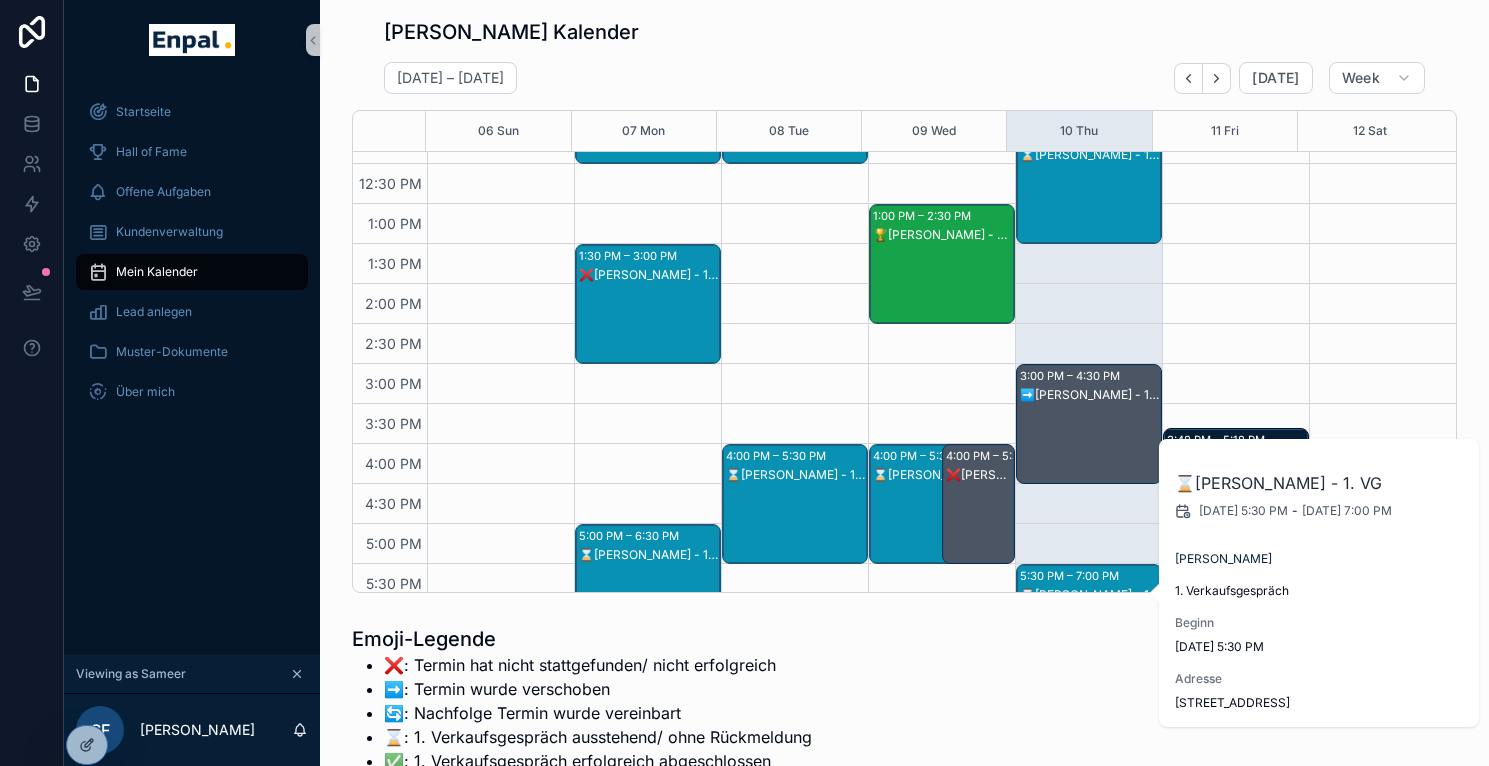 scroll, scrollTop: 431, scrollLeft: 0, axis: vertical 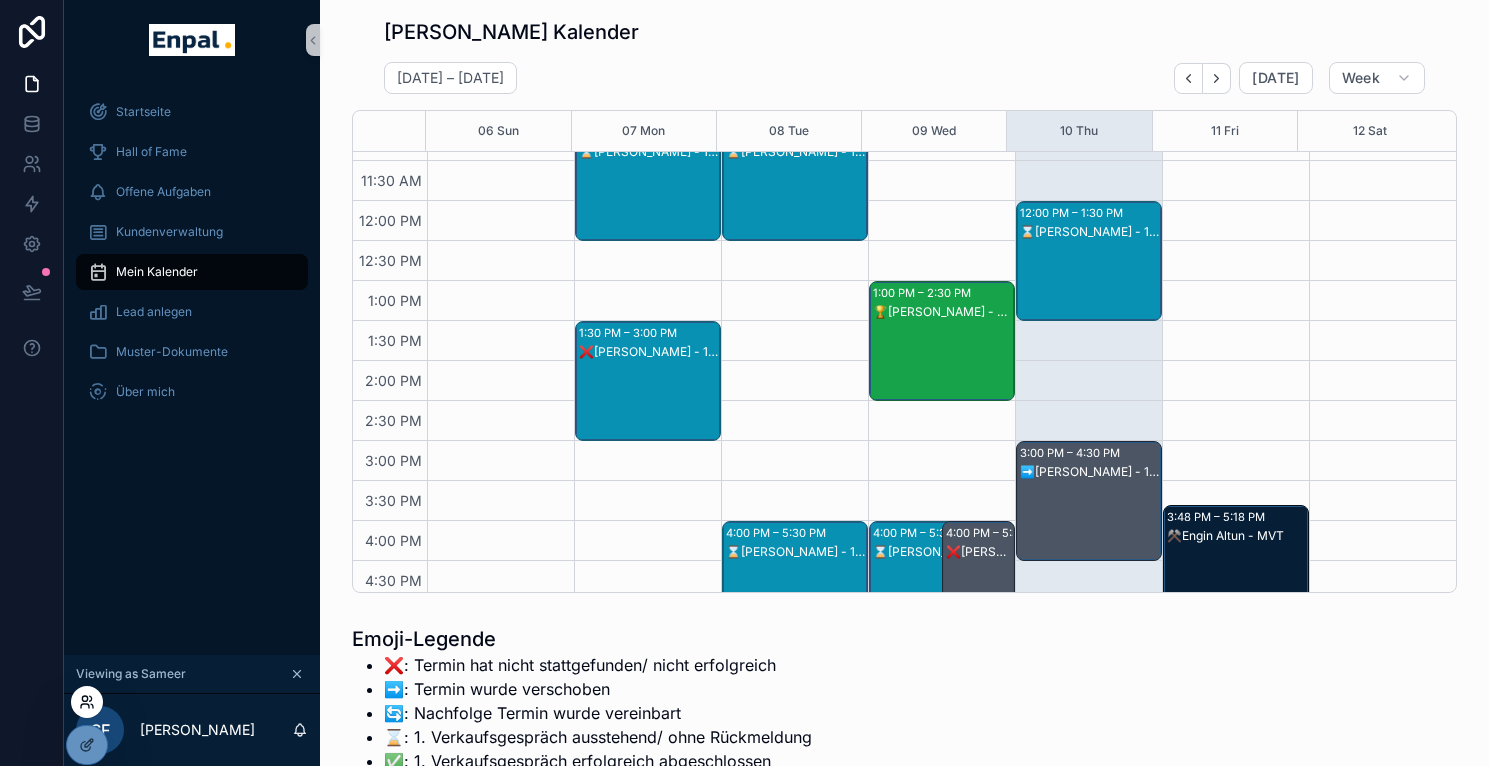 click 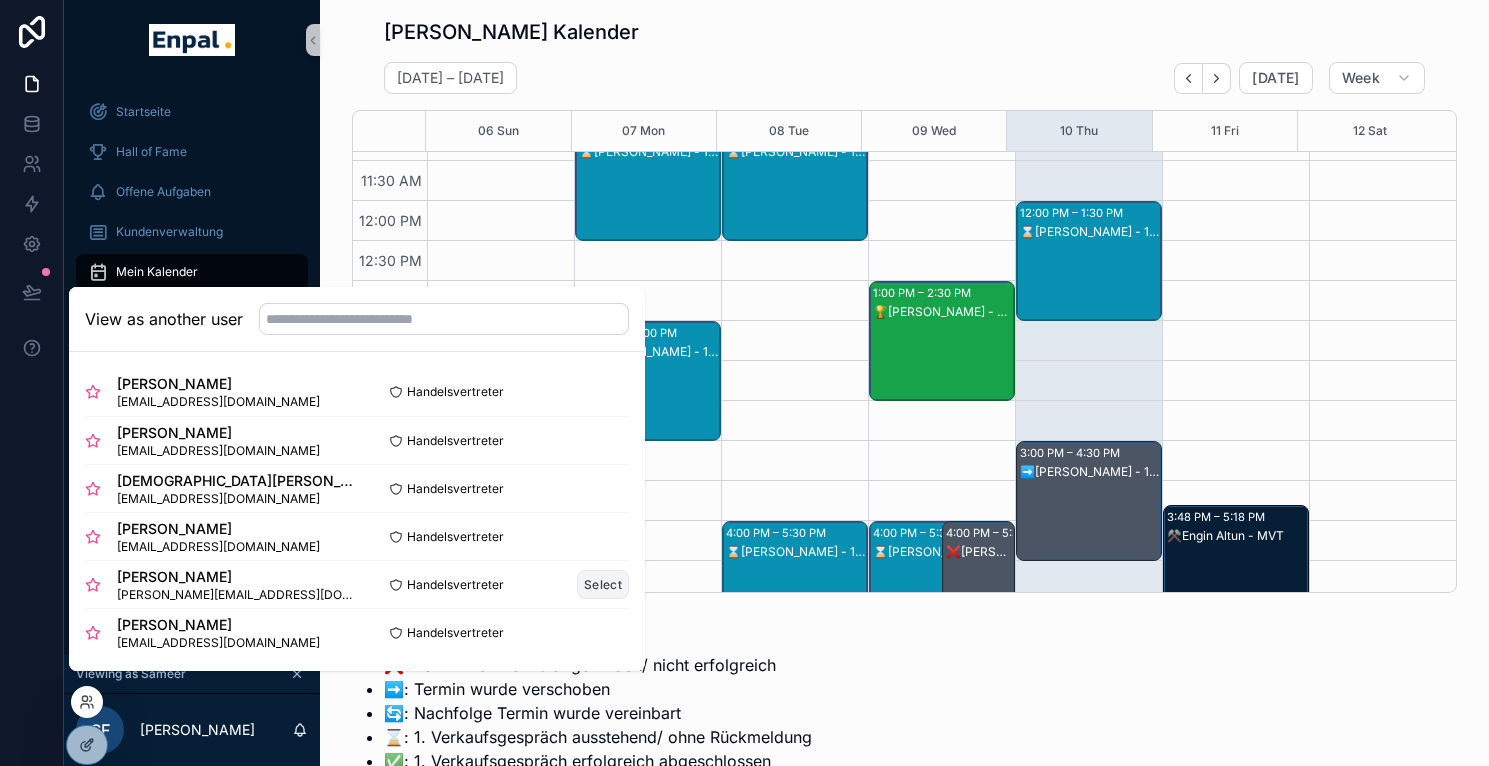 click on "Select" at bounding box center (603, 584) 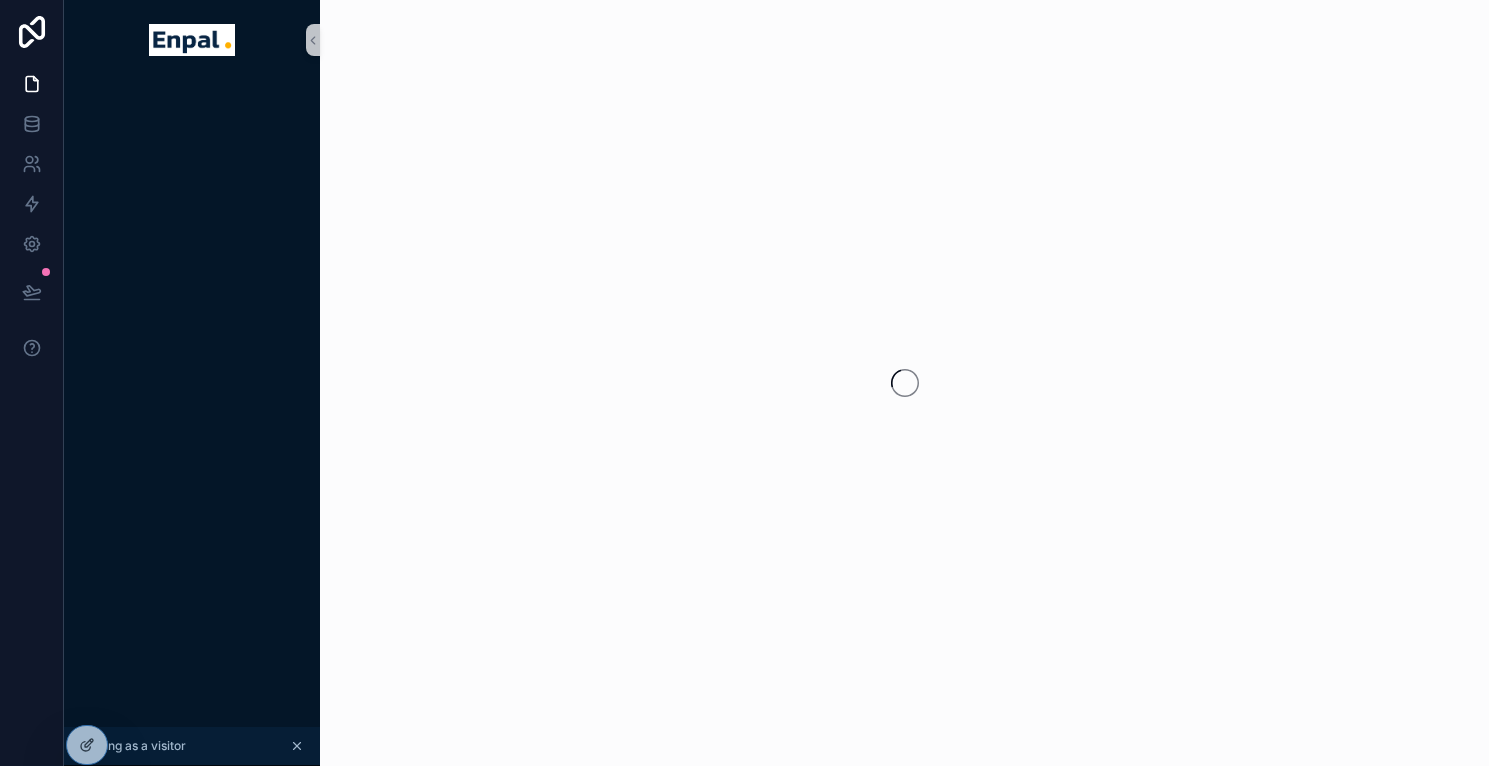 scroll, scrollTop: 0, scrollLeft: 0, axis: both 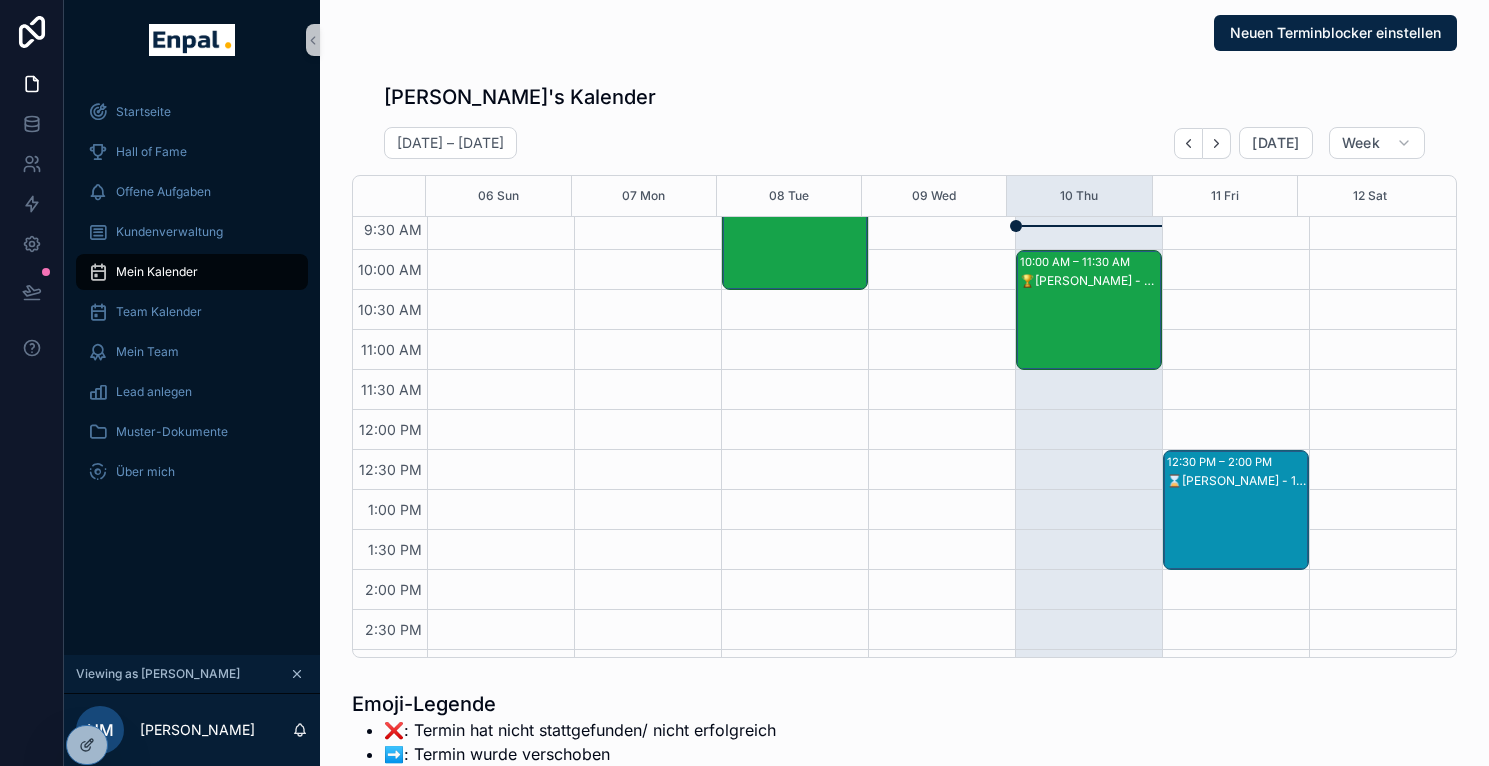 click on "🏆Thorsten Albers - 2. VG" at bounding box center (1090, 330) 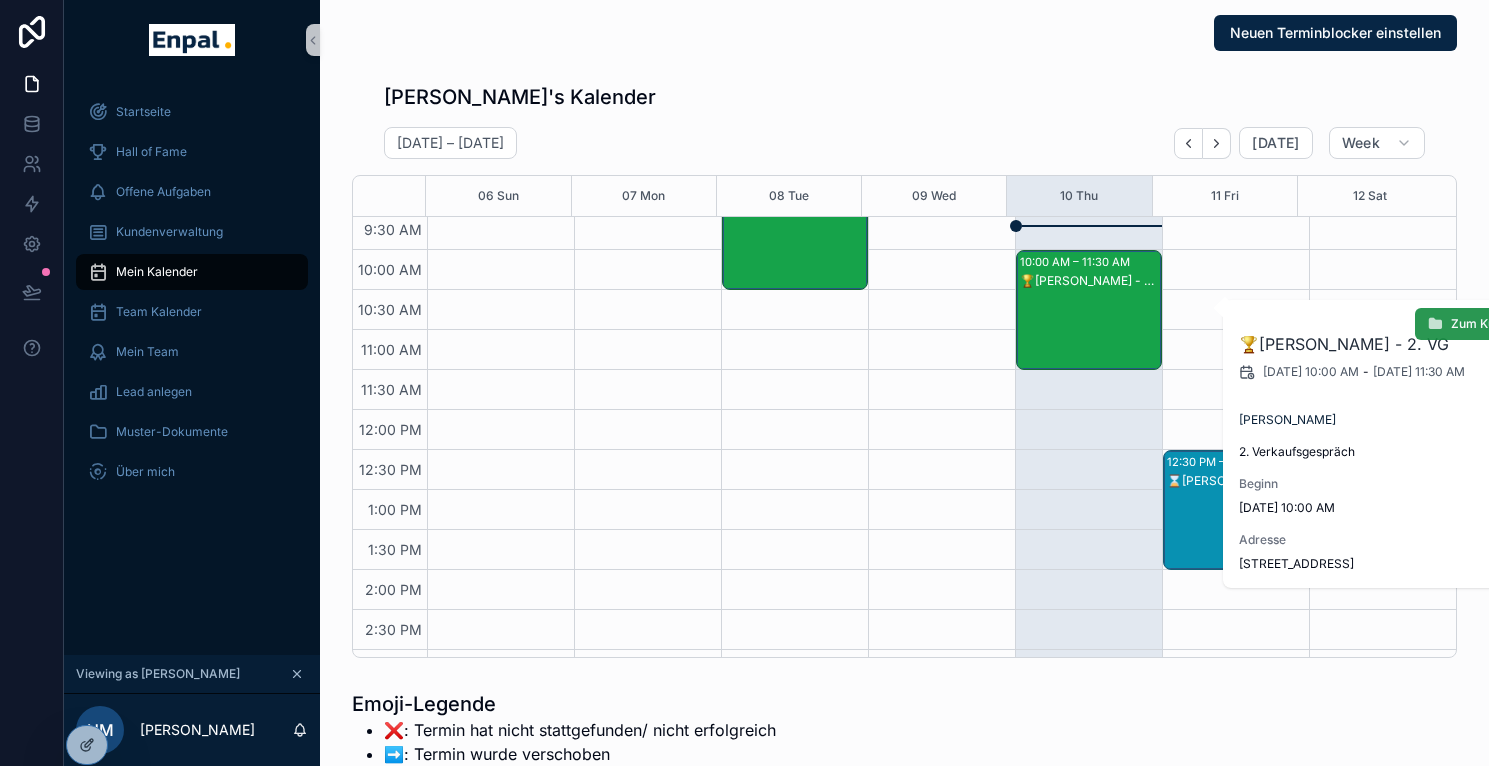 click on "Zum Kunden" at bounding box center [1475, 324] 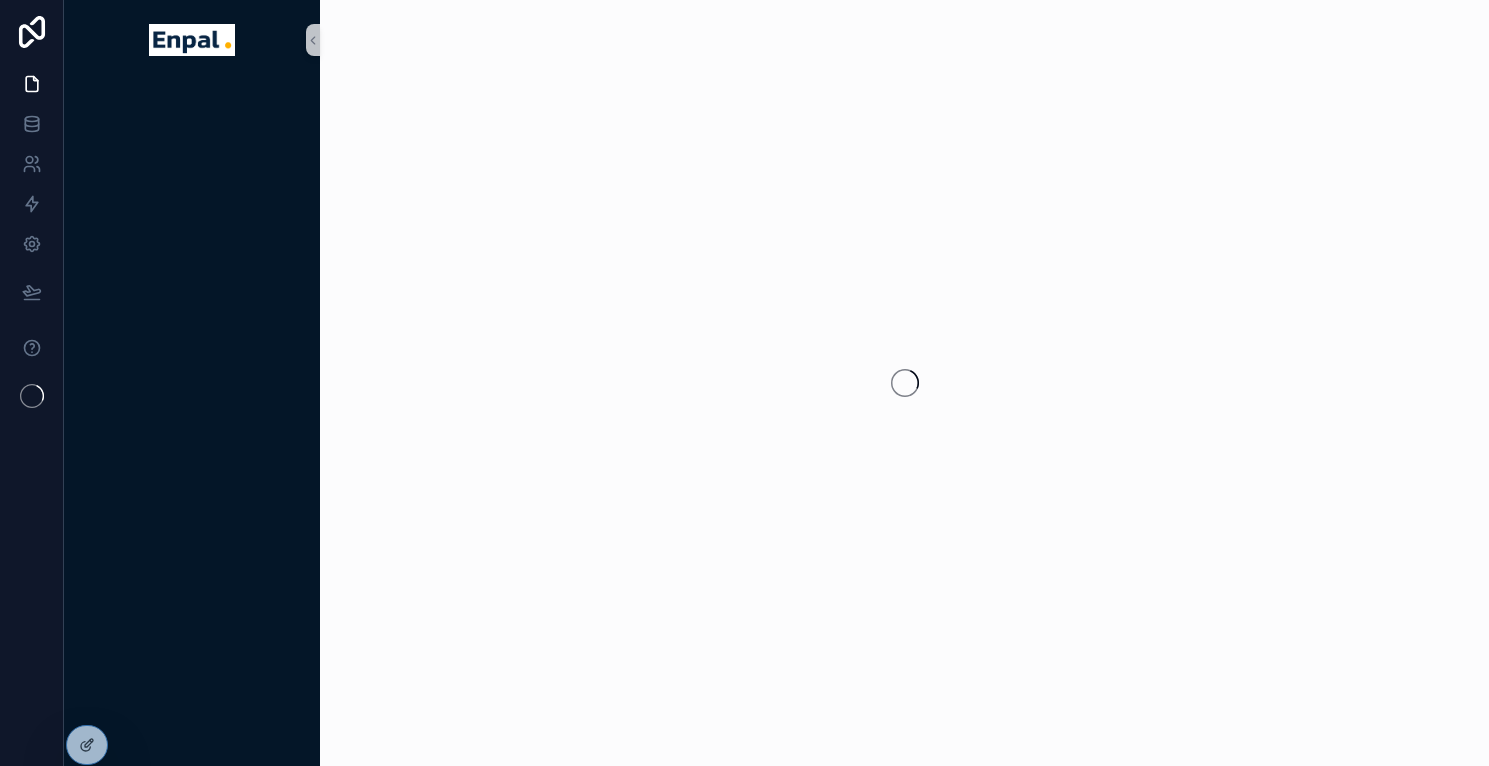 scroll, scrollTop: 0, scrollLeft: 0, axis: both 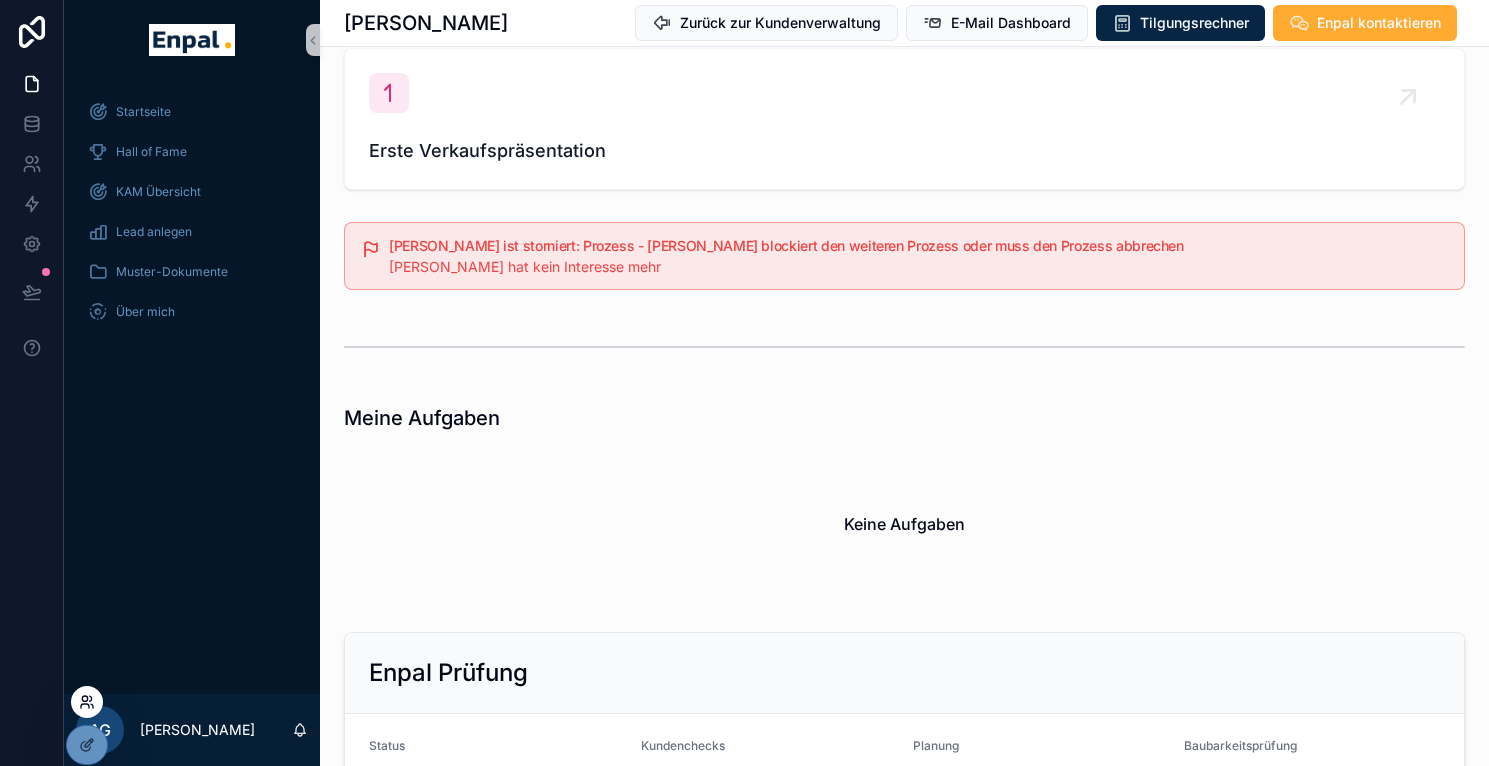 click 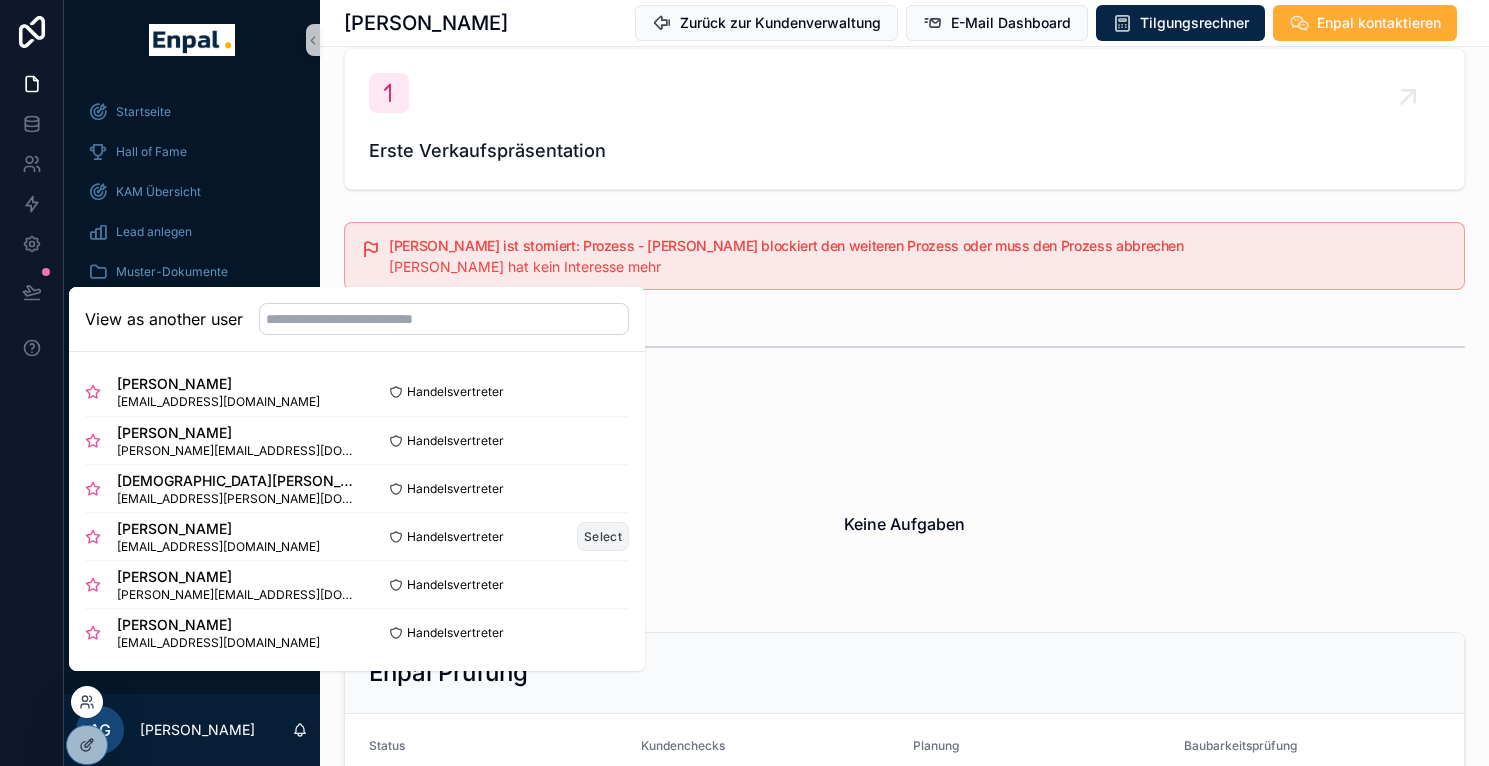 click on "Select" at bounding box center (603, 536) 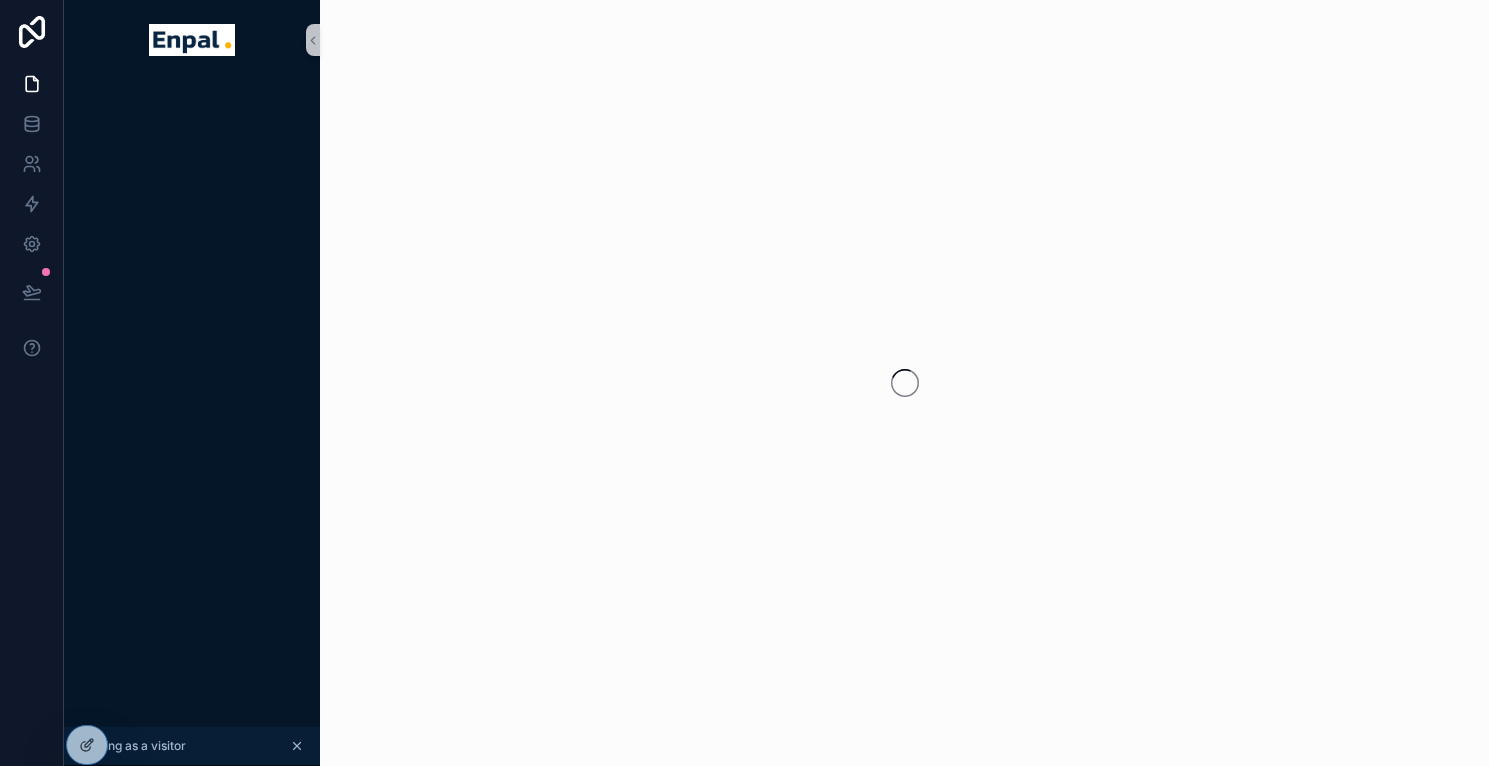 scroll, scrollTop: 0, scrollLeft: 0, axis: both 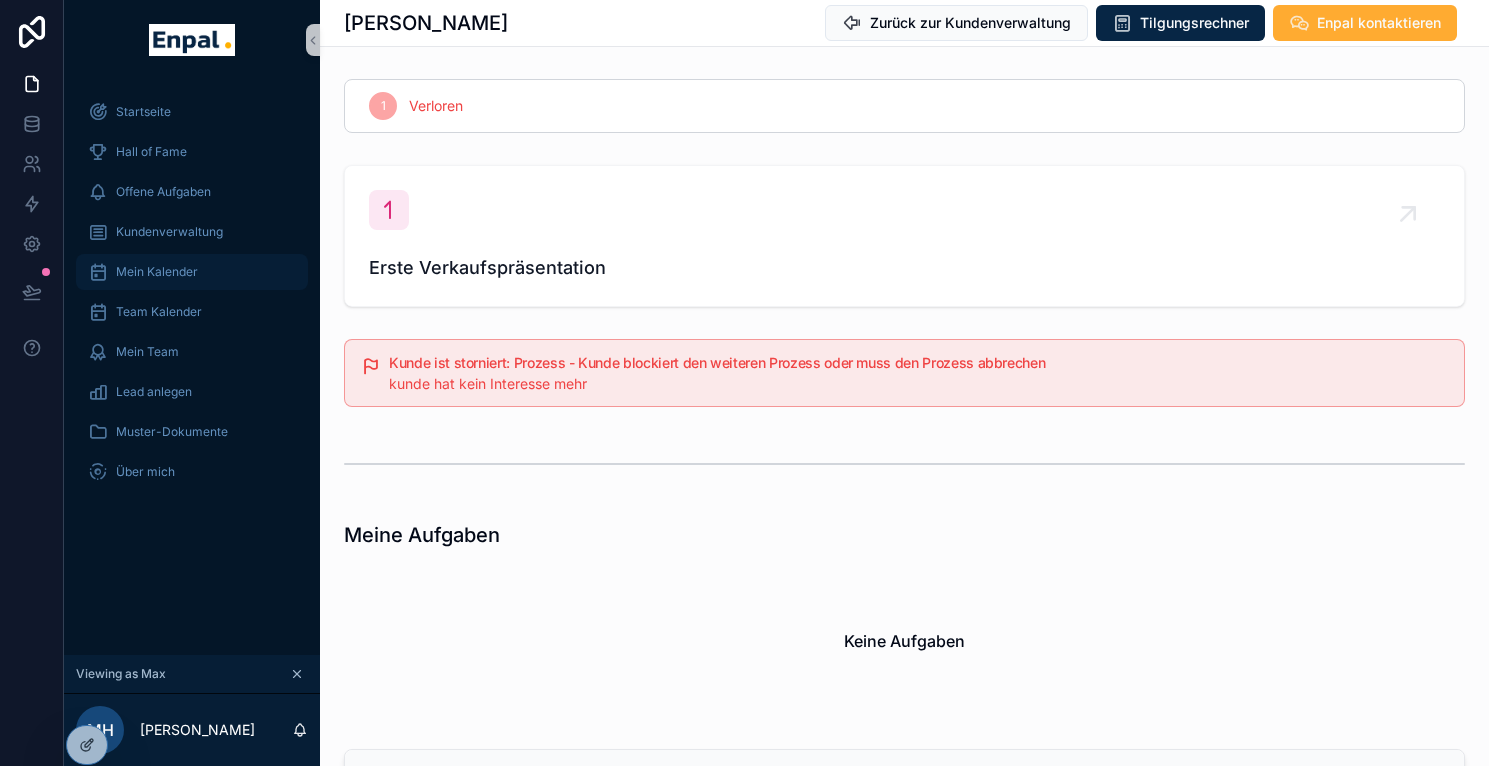 click on "Mein Kalender" at bounding box center [157, 272] 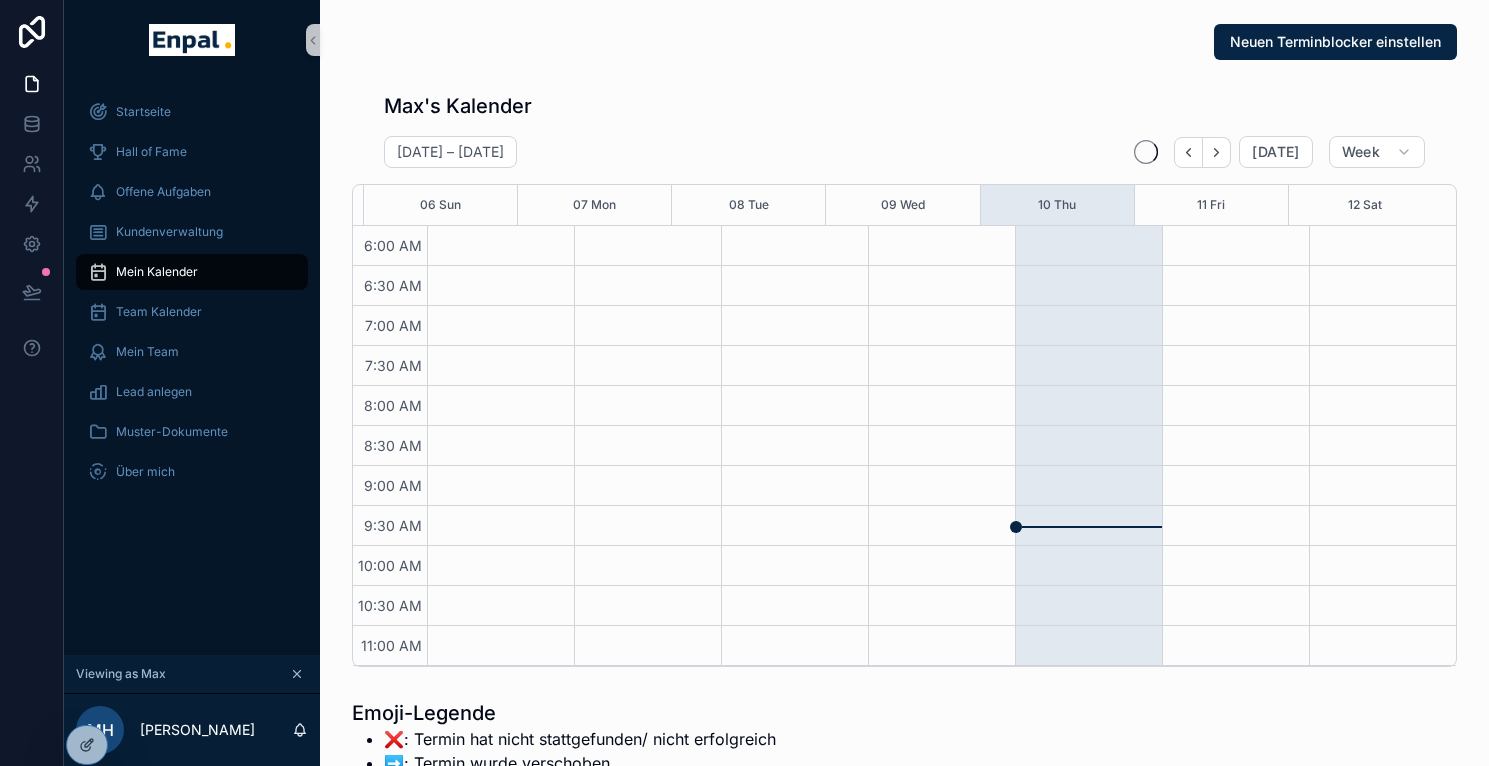 scroll, scrollTop: 480, scrollLeft: 0, axis: vertical 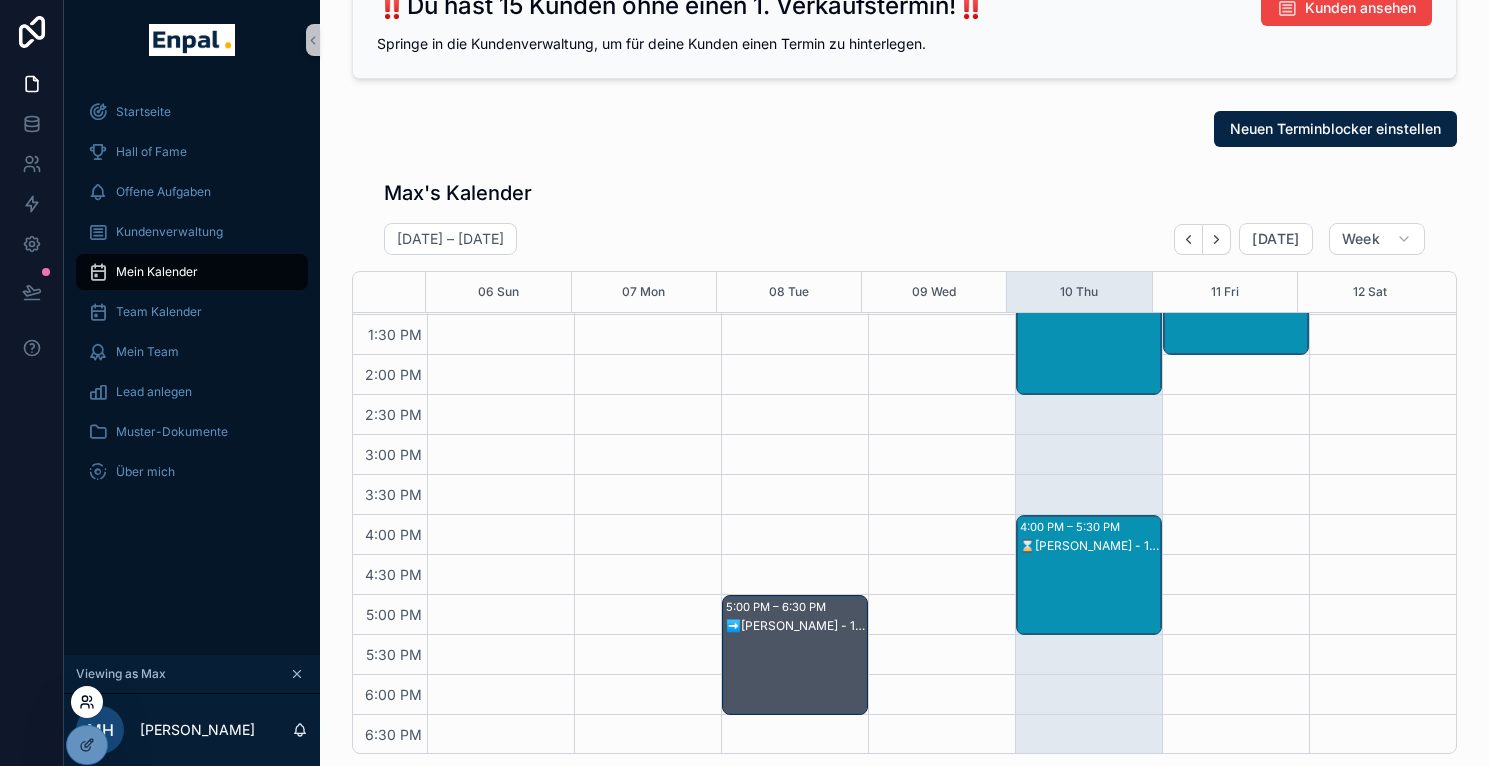 click 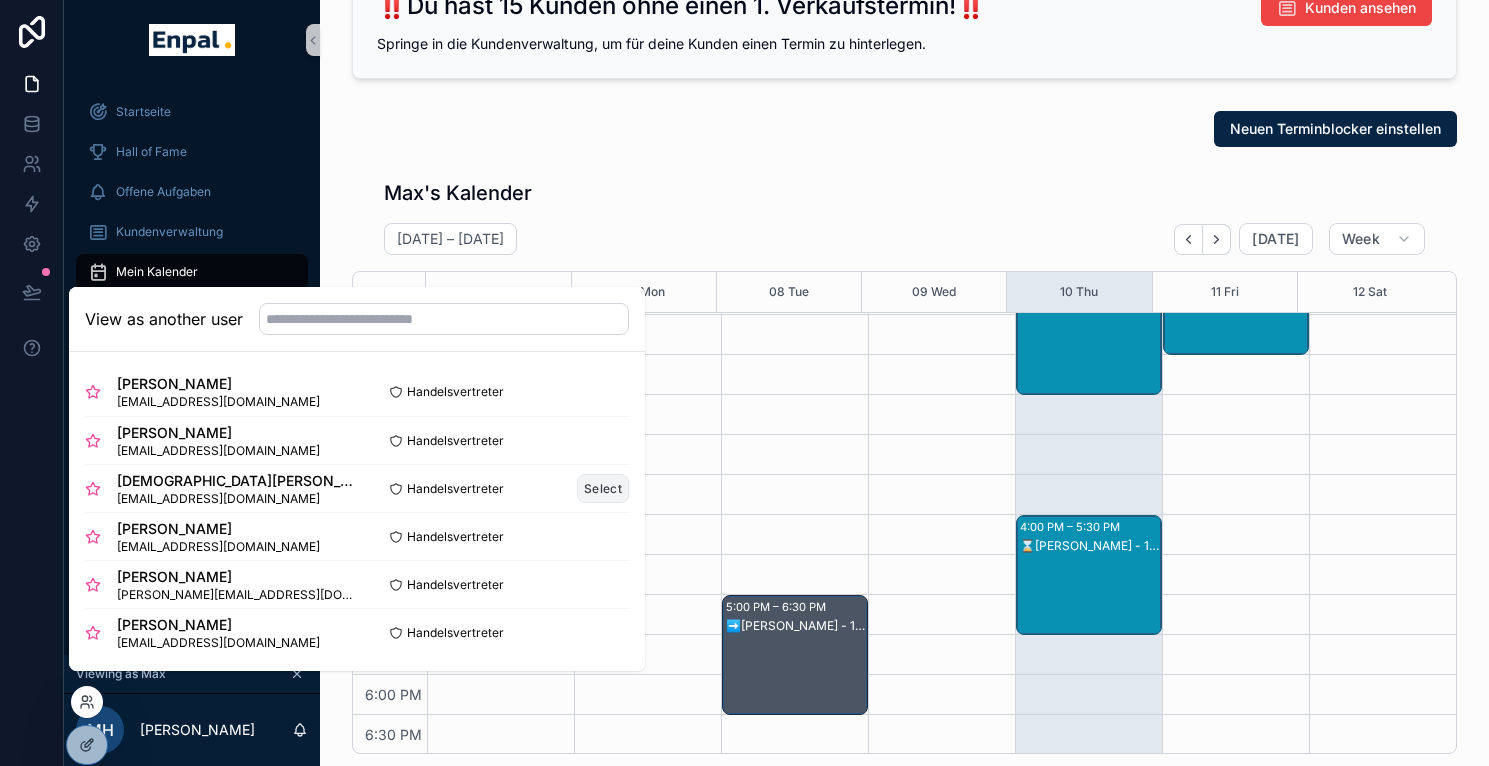 click on "Select" at bounding box center [603, 488] 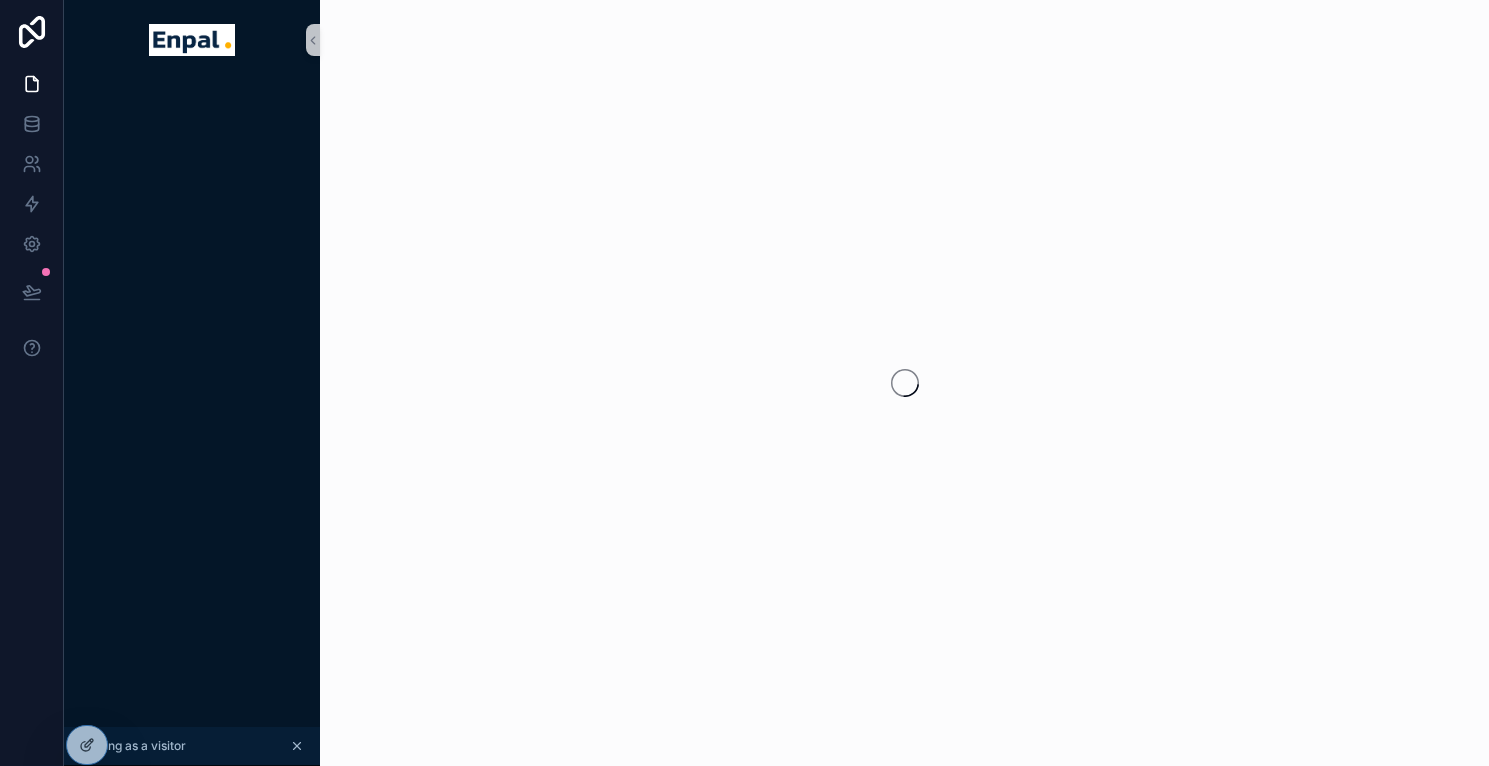 scroll, scrollTop: 0, scrollLeft: 0, axis: both 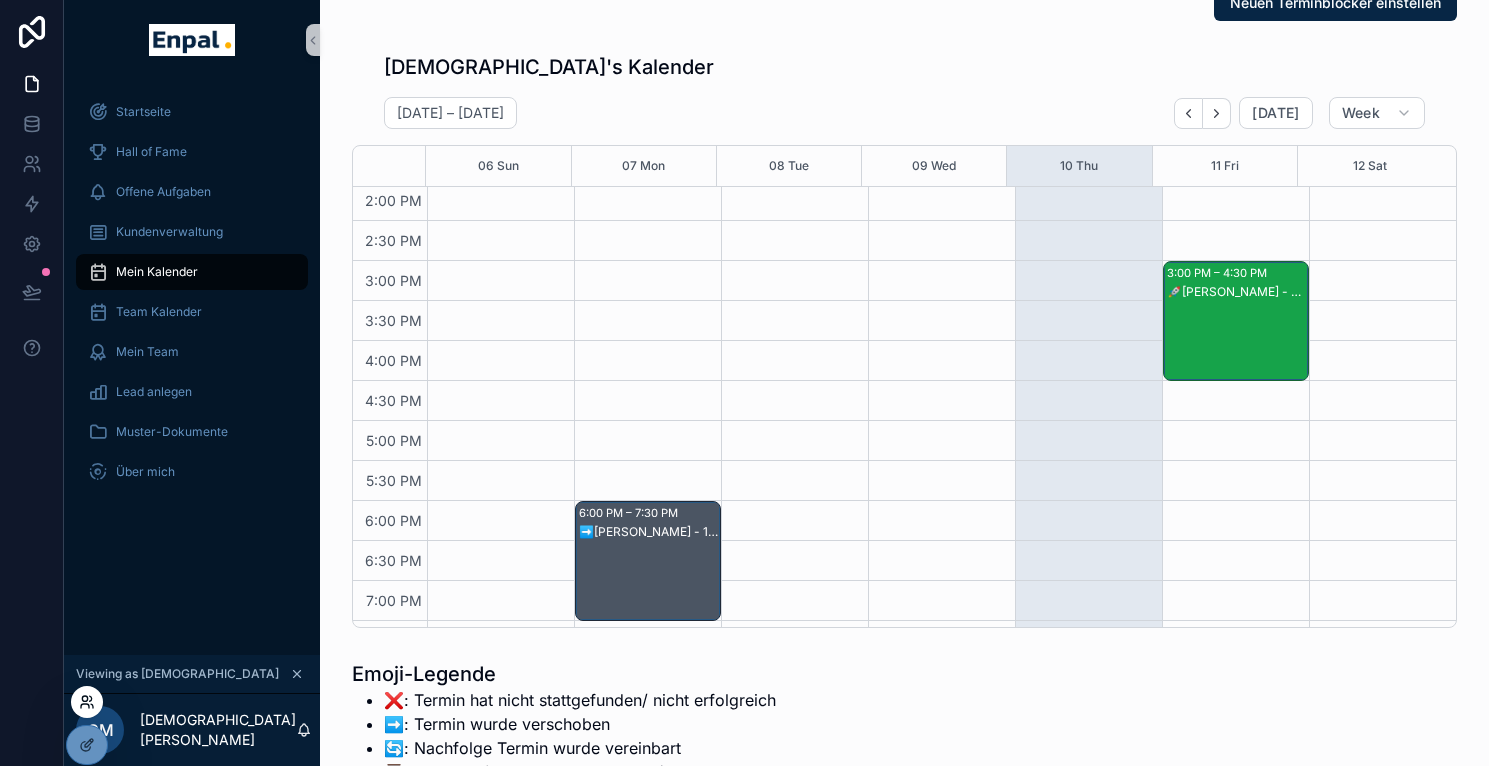 click 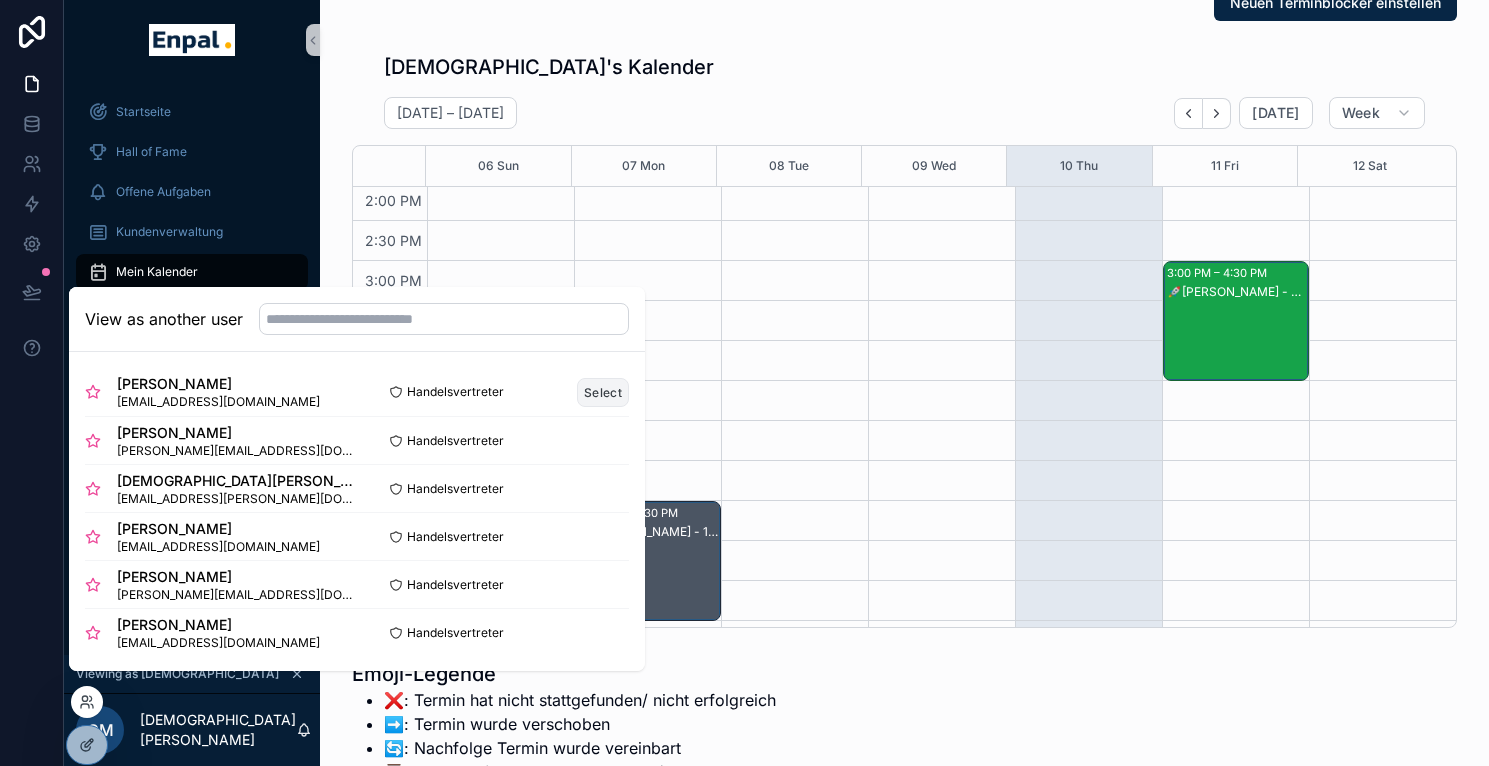 click on "Select" at bounding box center [603, 392] 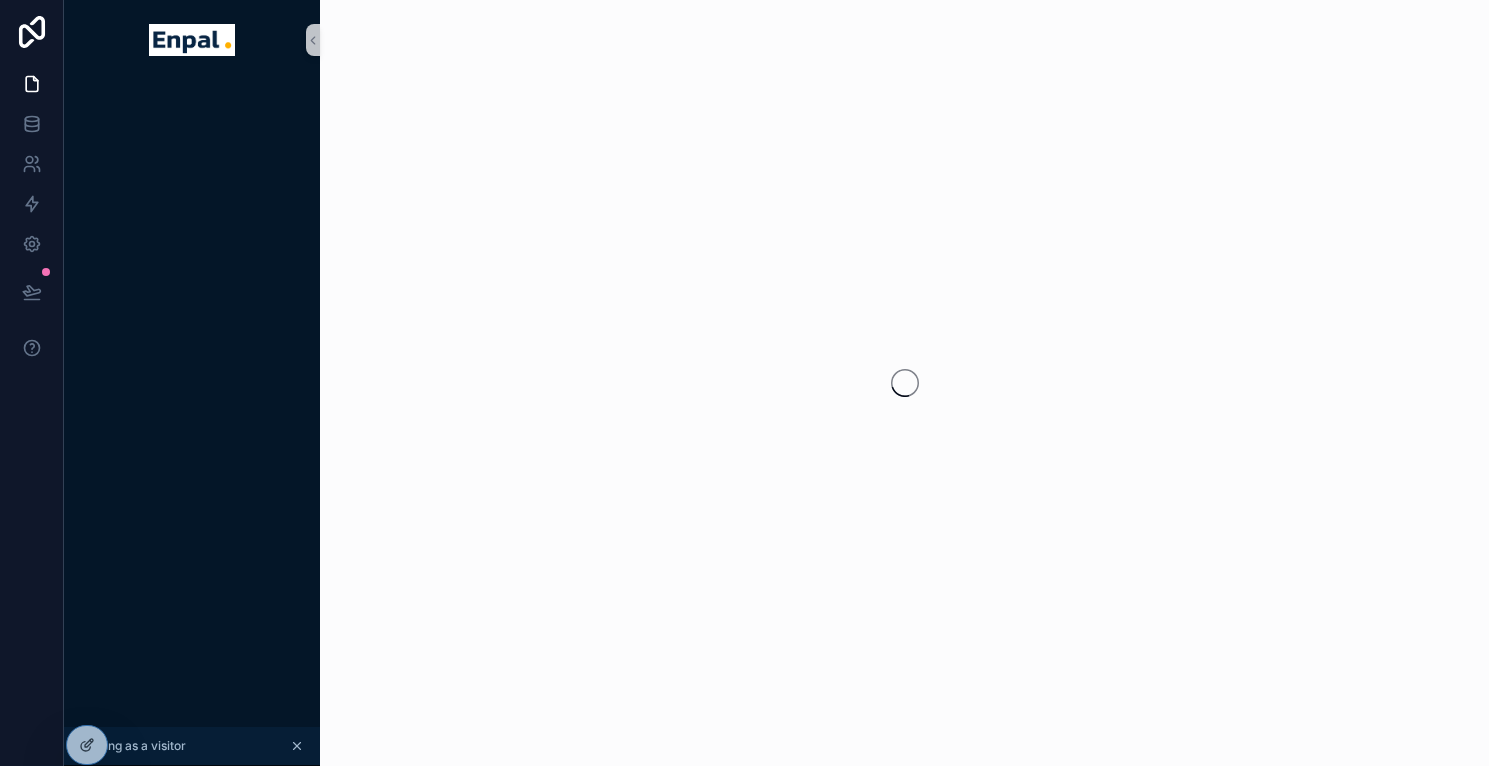 scroll, scrollTop: 0, scrollLeft: 0, axis: both 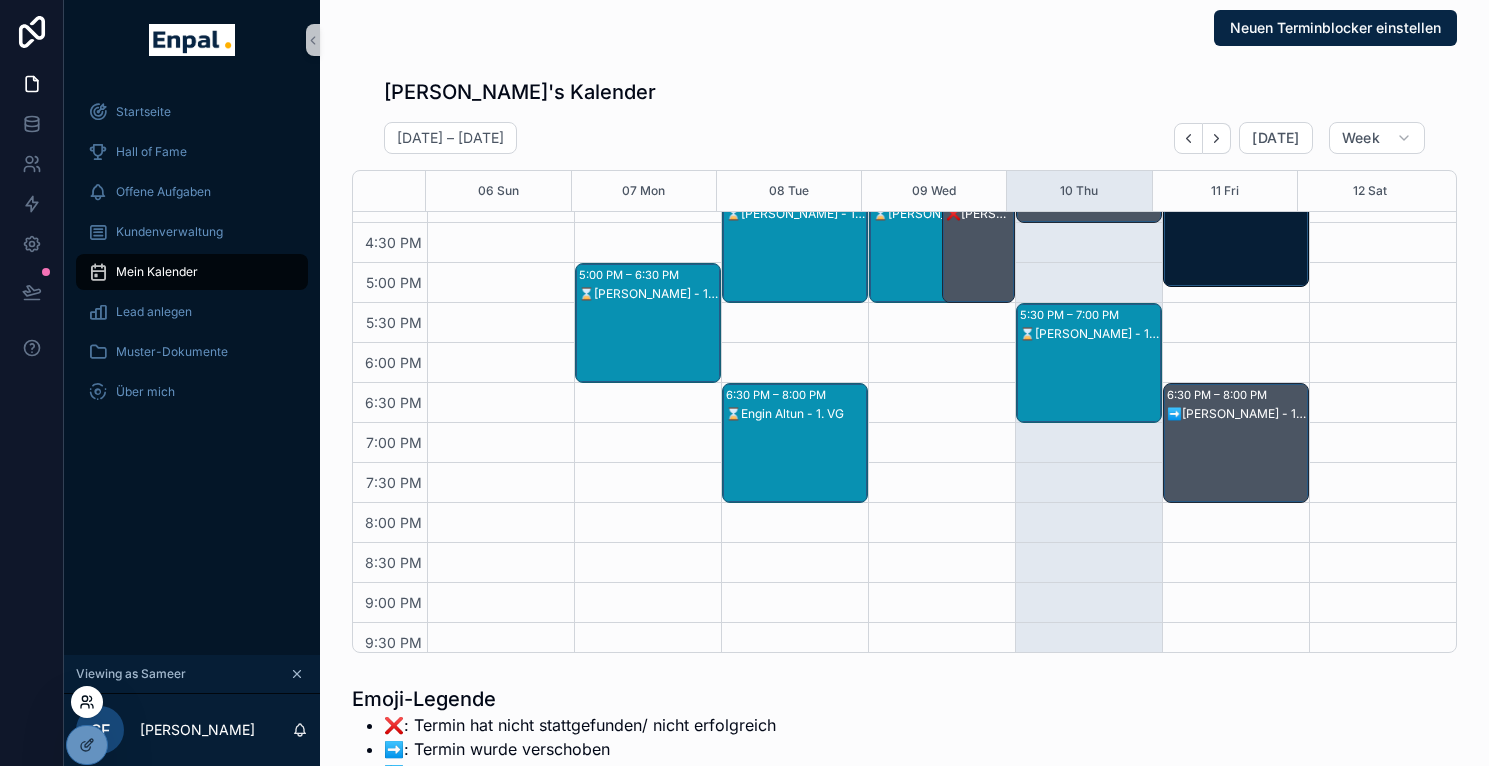click 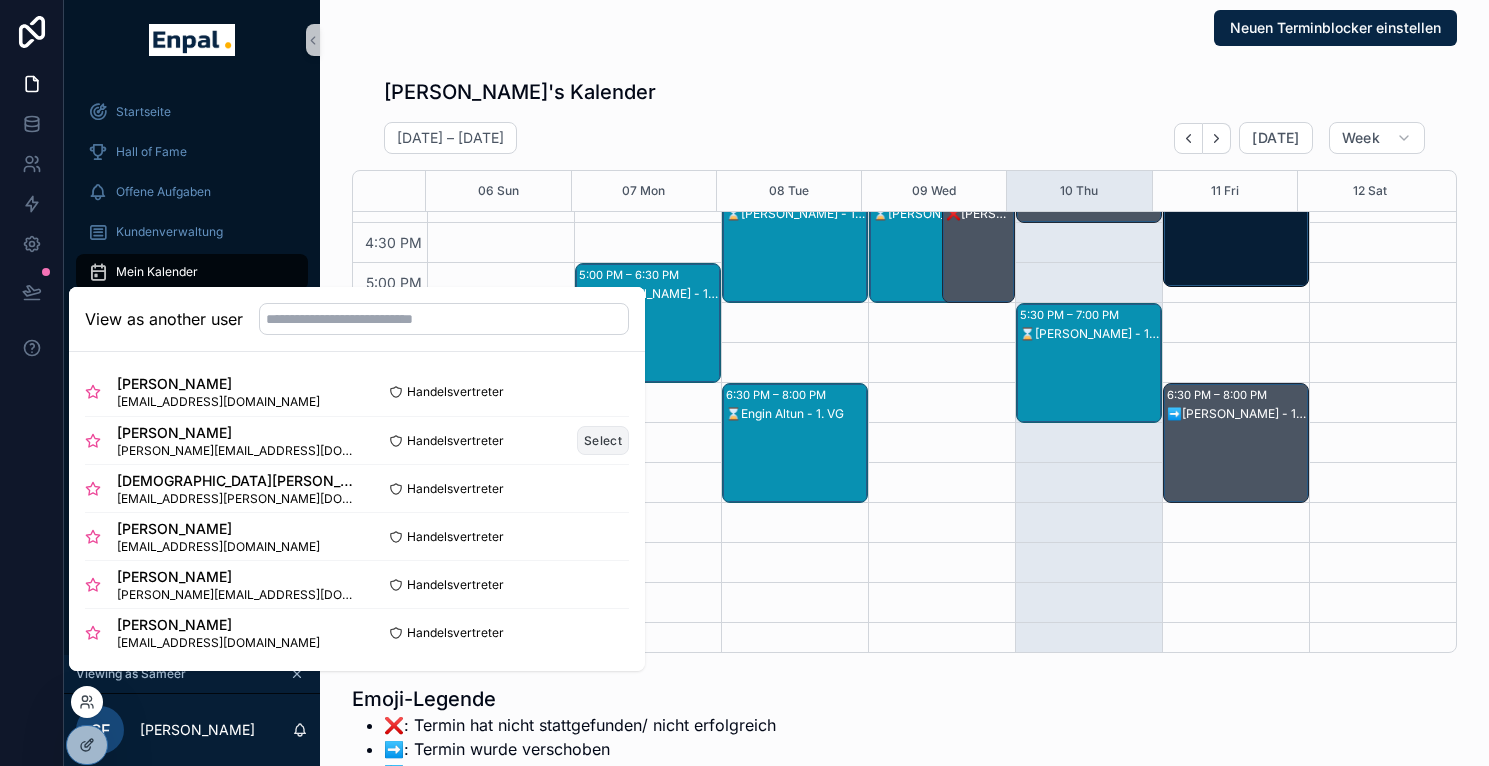 click on "Select" at bounding box center [603, 440] 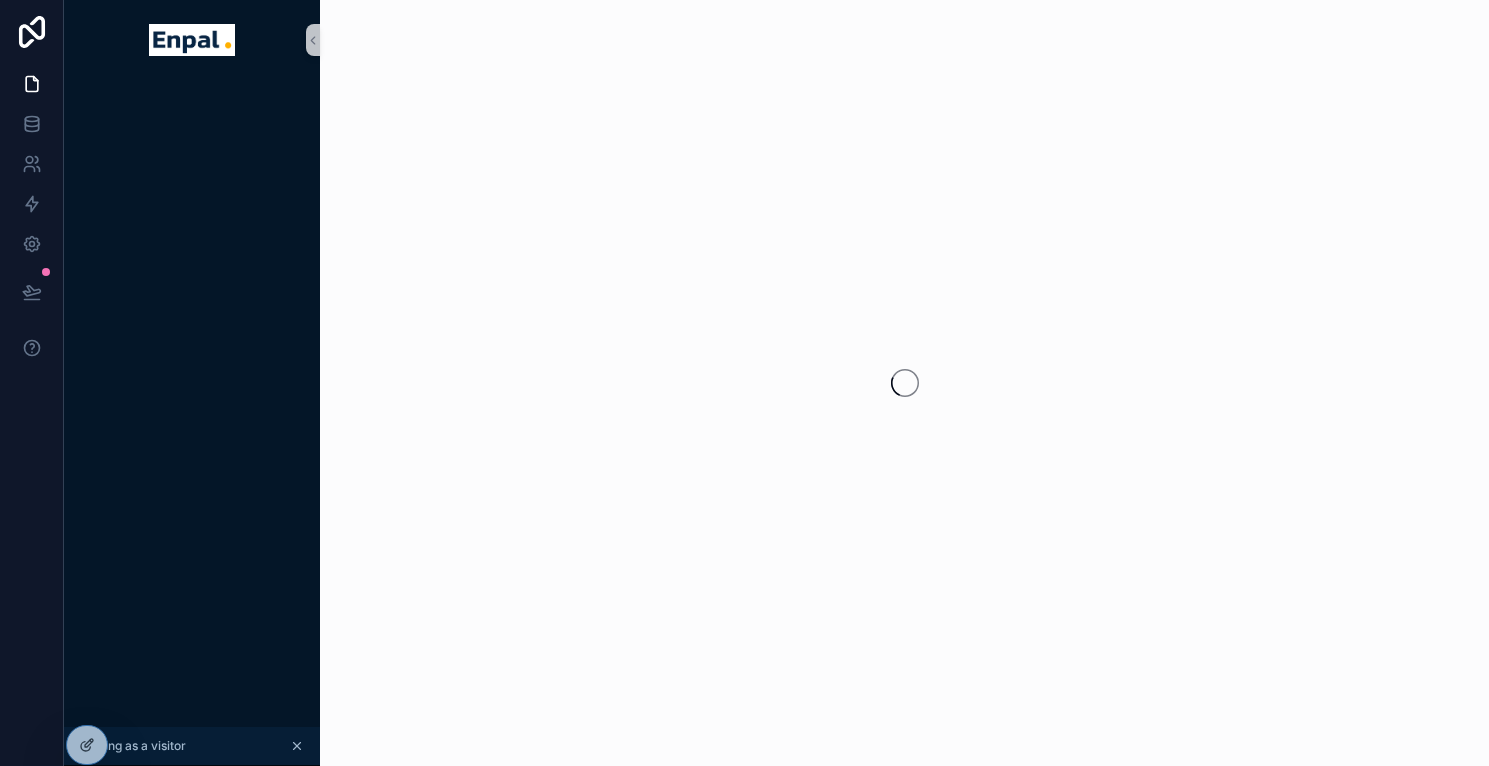 scroll, scrollTop: 0, scrollLeft: 0, axis: both 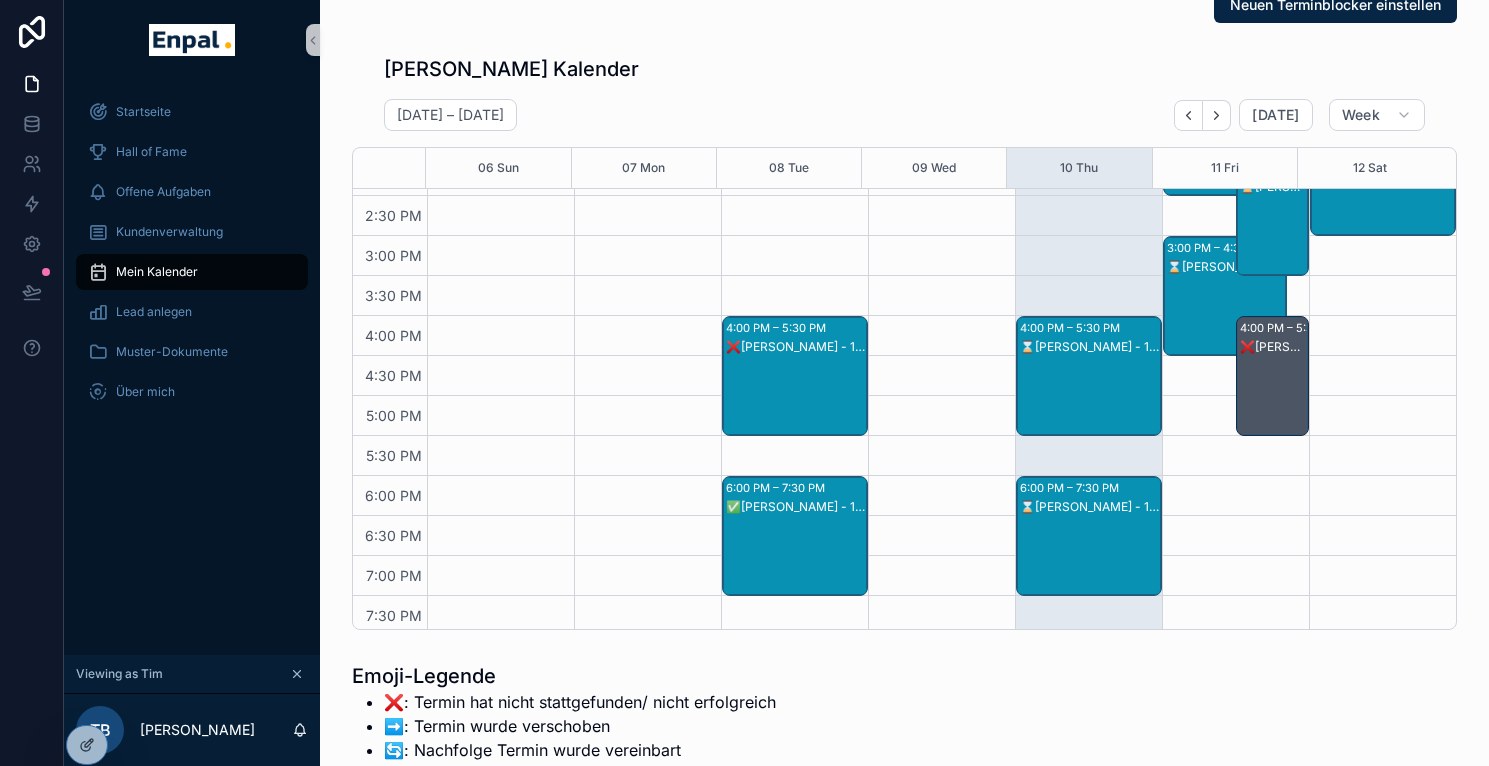 click on "⌛[PERSON_NAME] - 1. VG" at bounding box center (1090, 396) 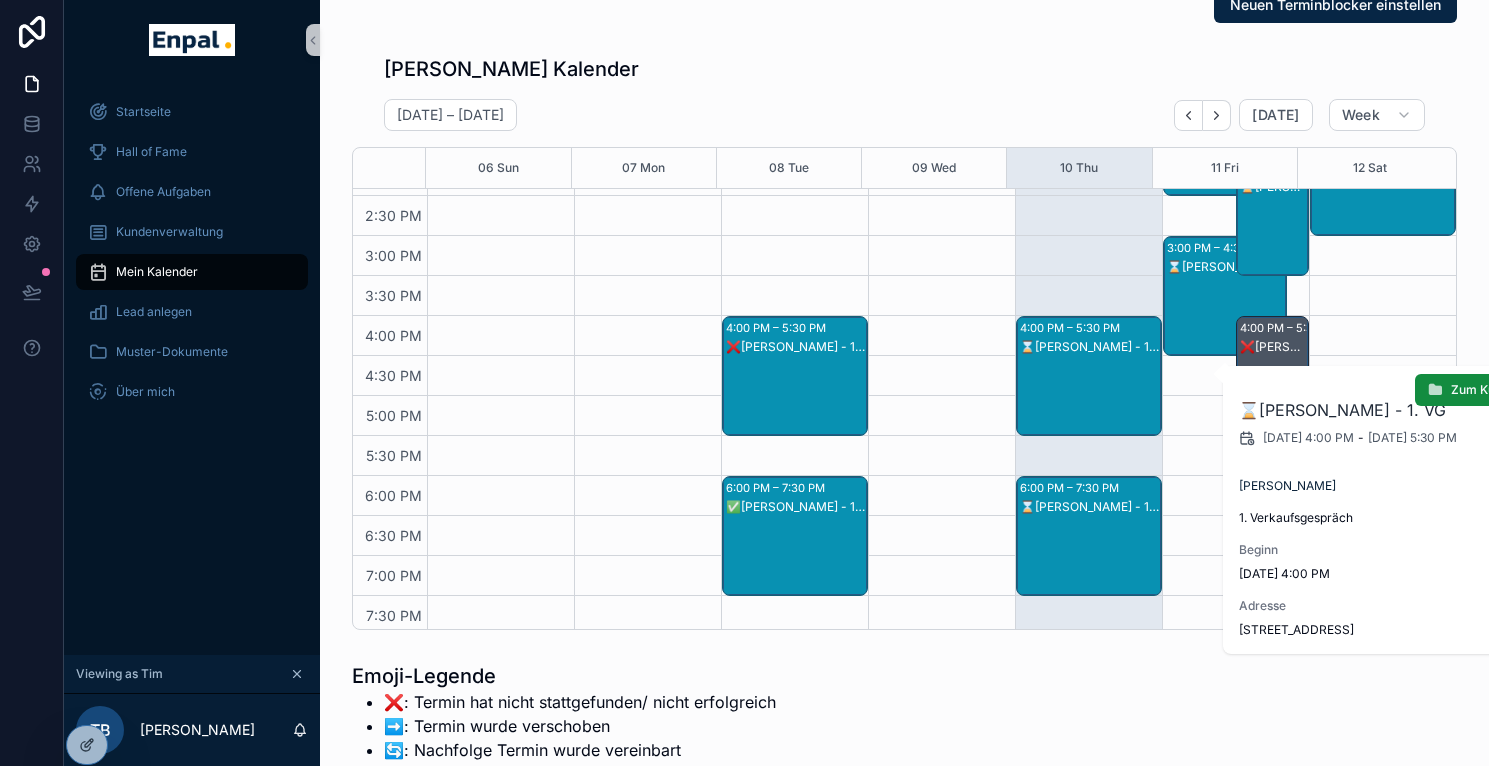 drag, startPoint x: 1403, startPoint y: 632, endPoint x: 1236, endPoint y: 622, distance: 167.29913 